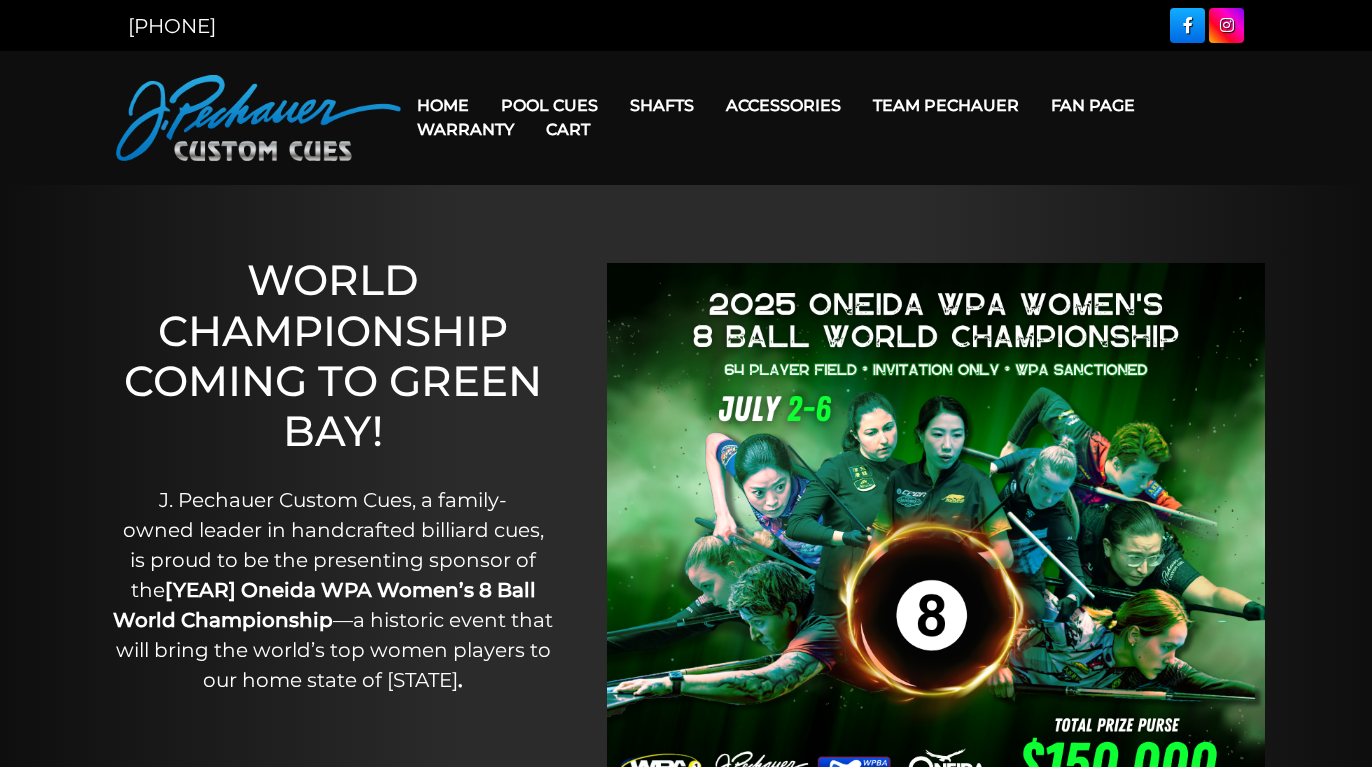 scroll, scrollTop: 0, scrollLeft: 0, axis: both 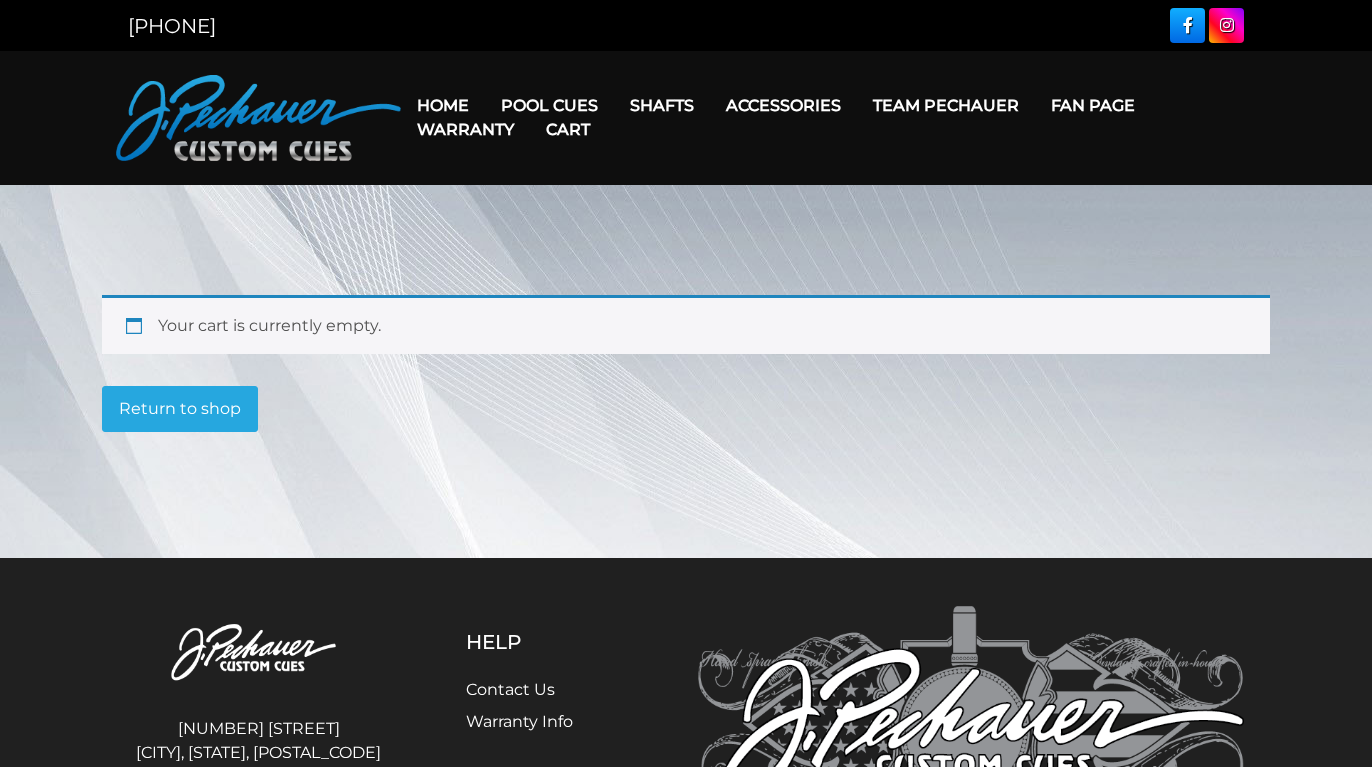 click on "Cart" at bounding box center (568, 129) 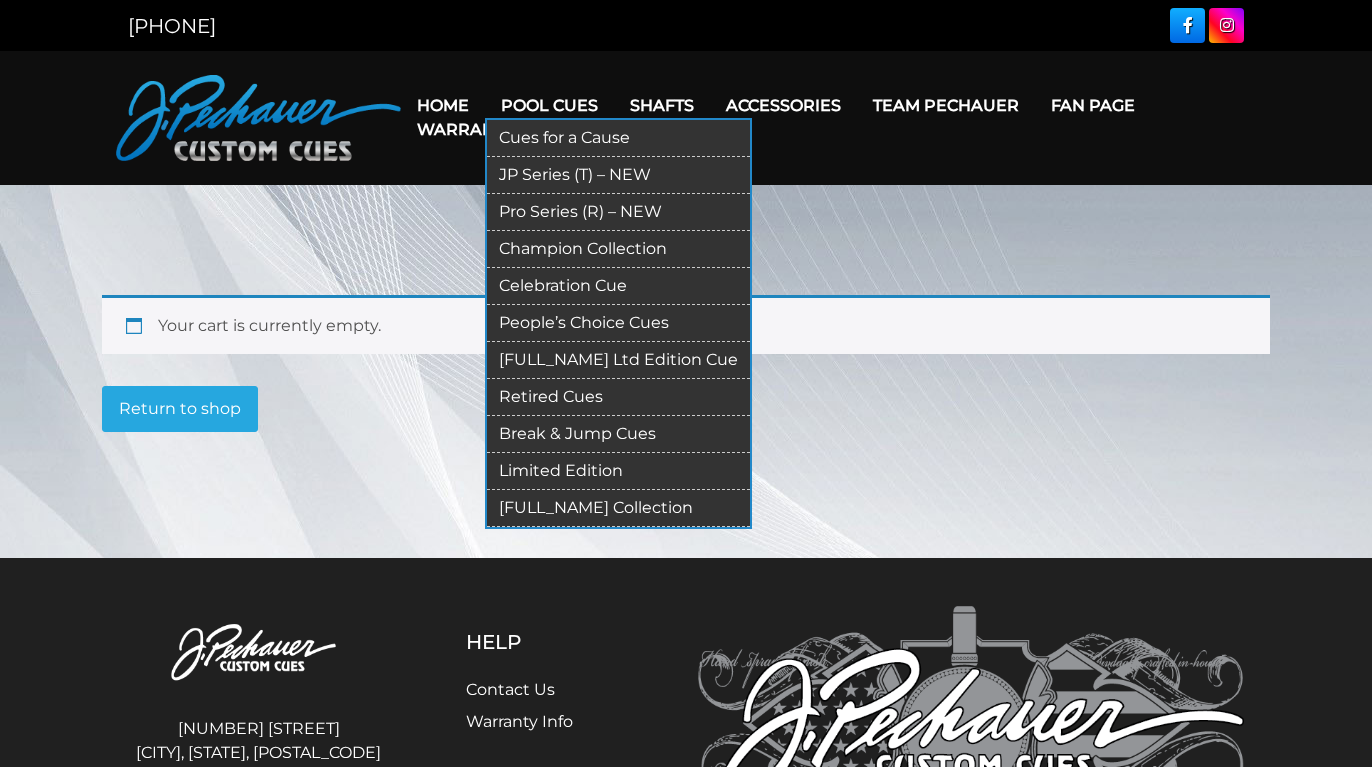 click on "Pool Cues" at bounding box center (549, 105) 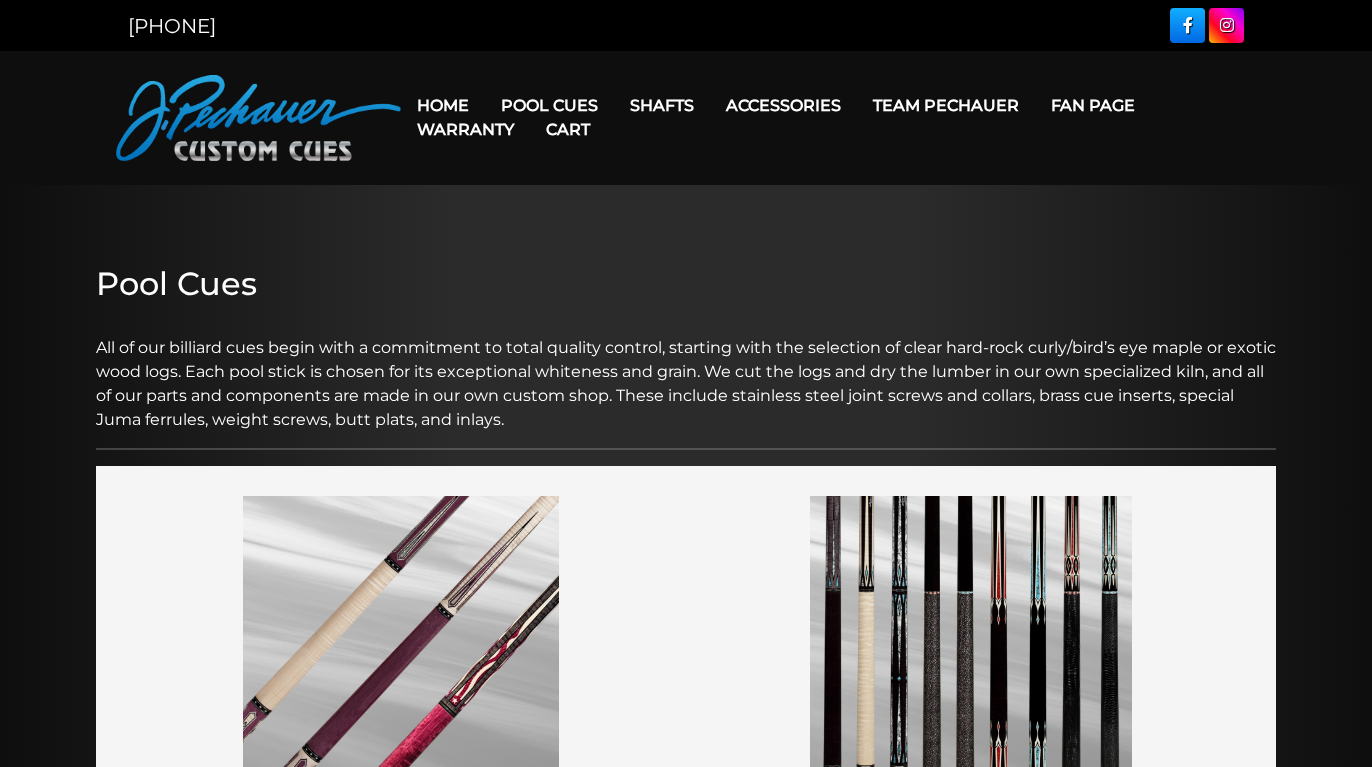 scroll, scrollTop: 0, scrollLeft: 0, axis: both 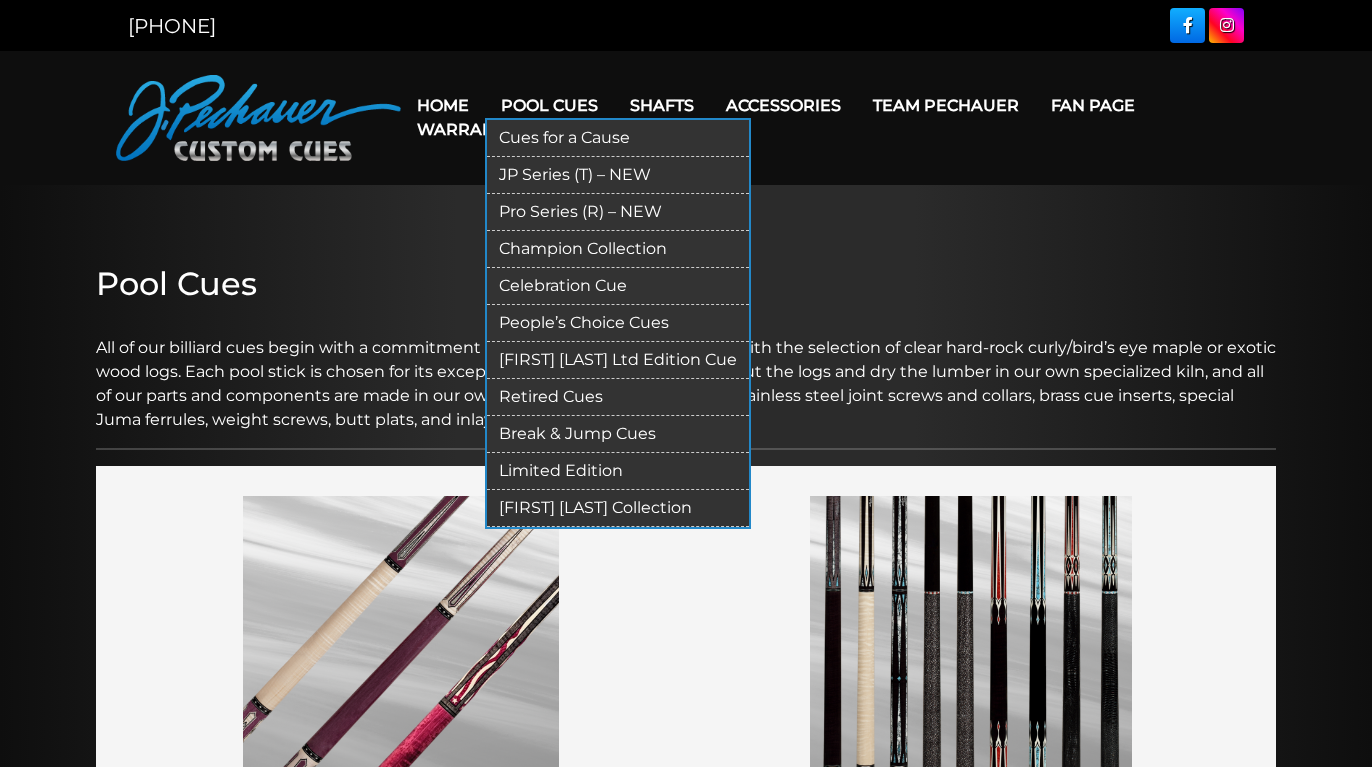 click on "Retired Cues" at bounding box center (618, 397) 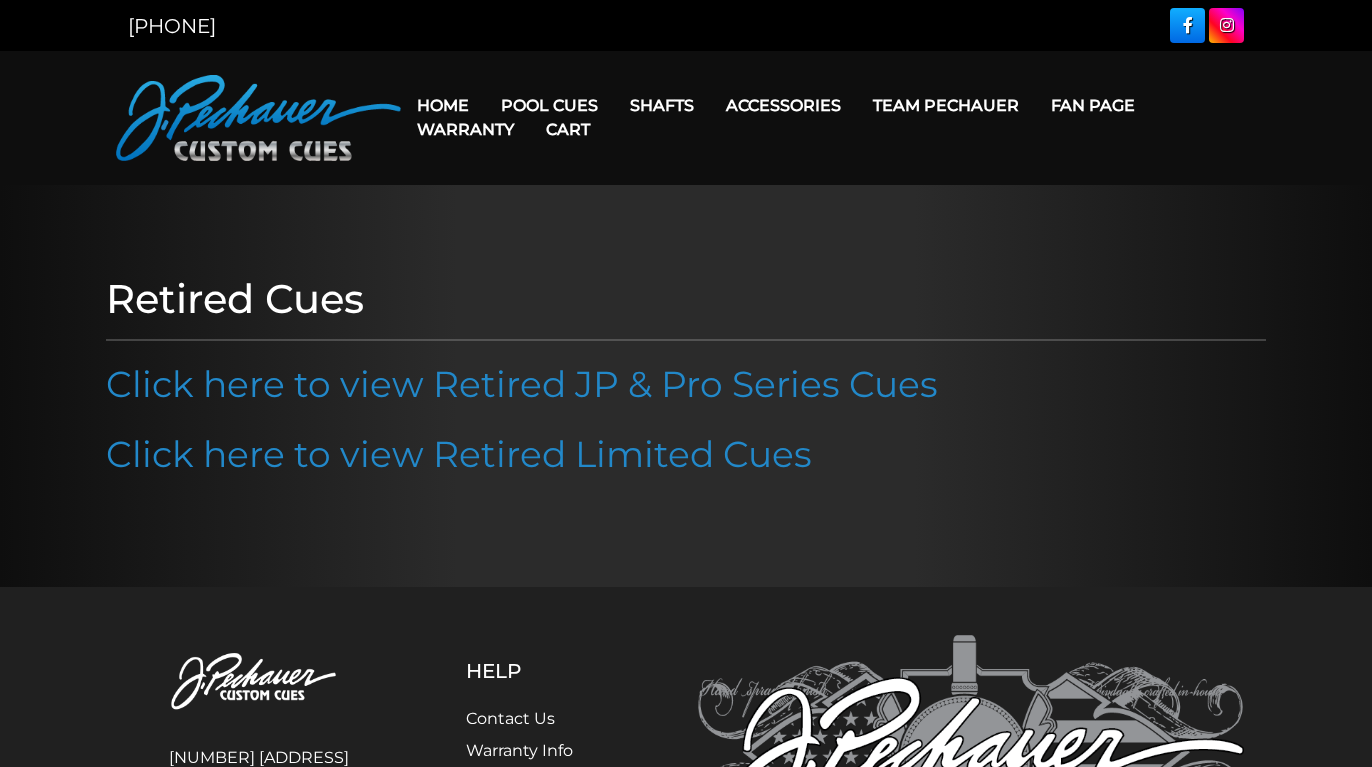 scroll, scrollTop: 0, scrollLeft: 0, axis: both 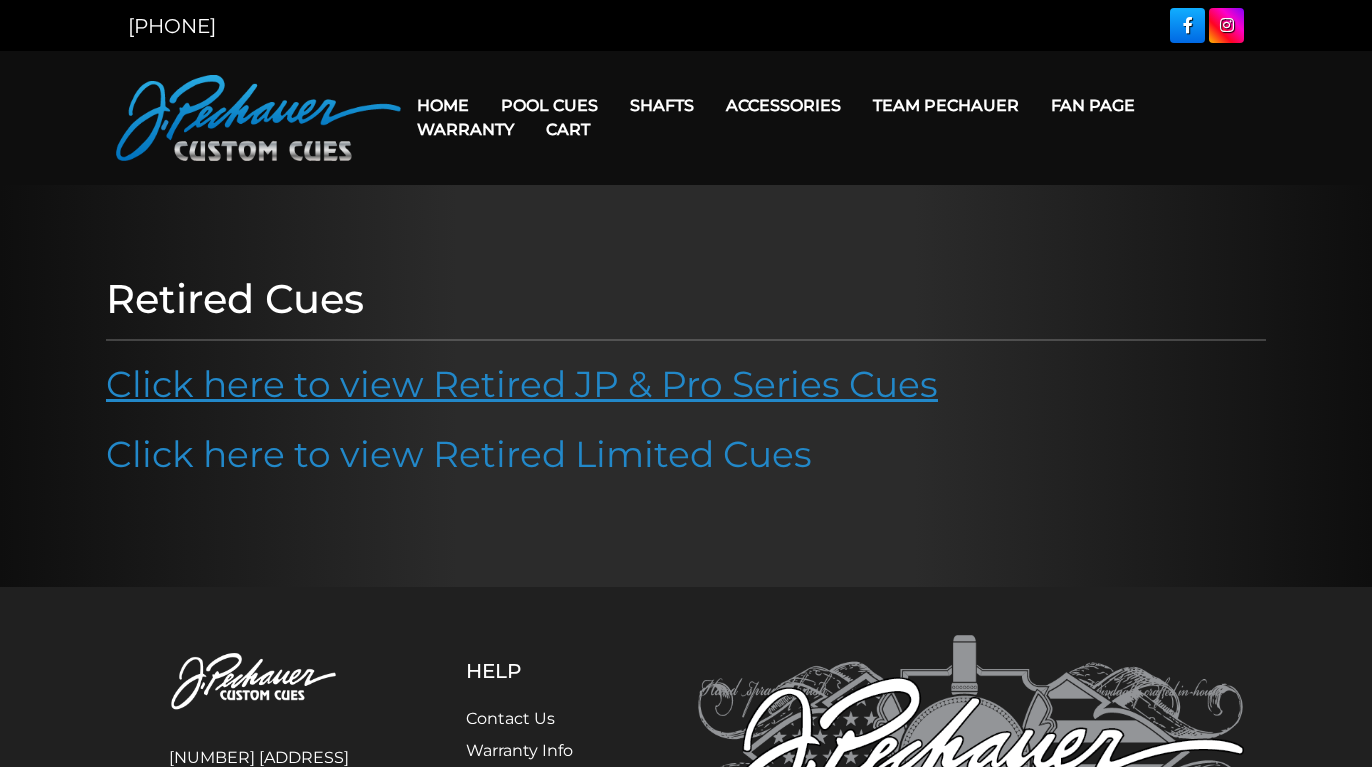 click on "Click here to view Retired JP & Pro Series Cues" at bounding box center [522, 384] 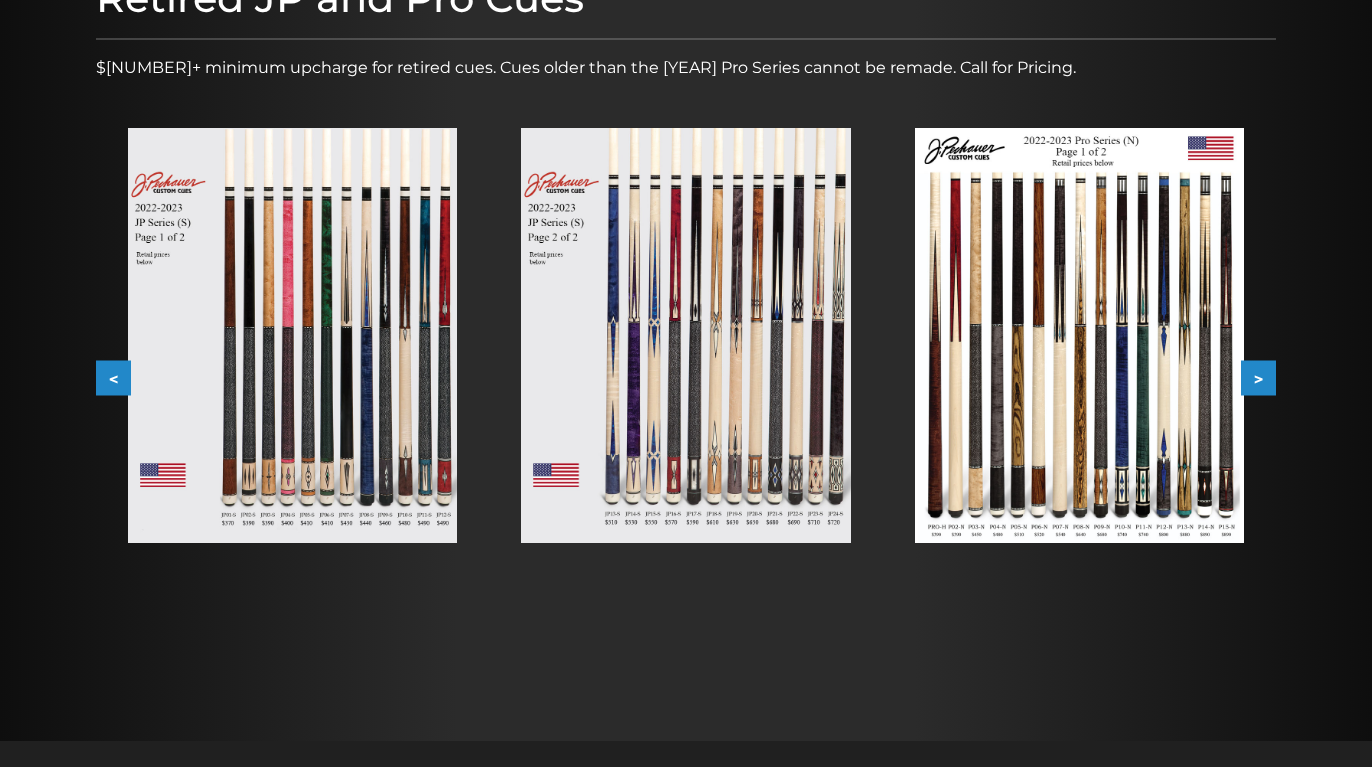 scroll, scrollTop: 300, scrollLeft: 0, axis: vertical 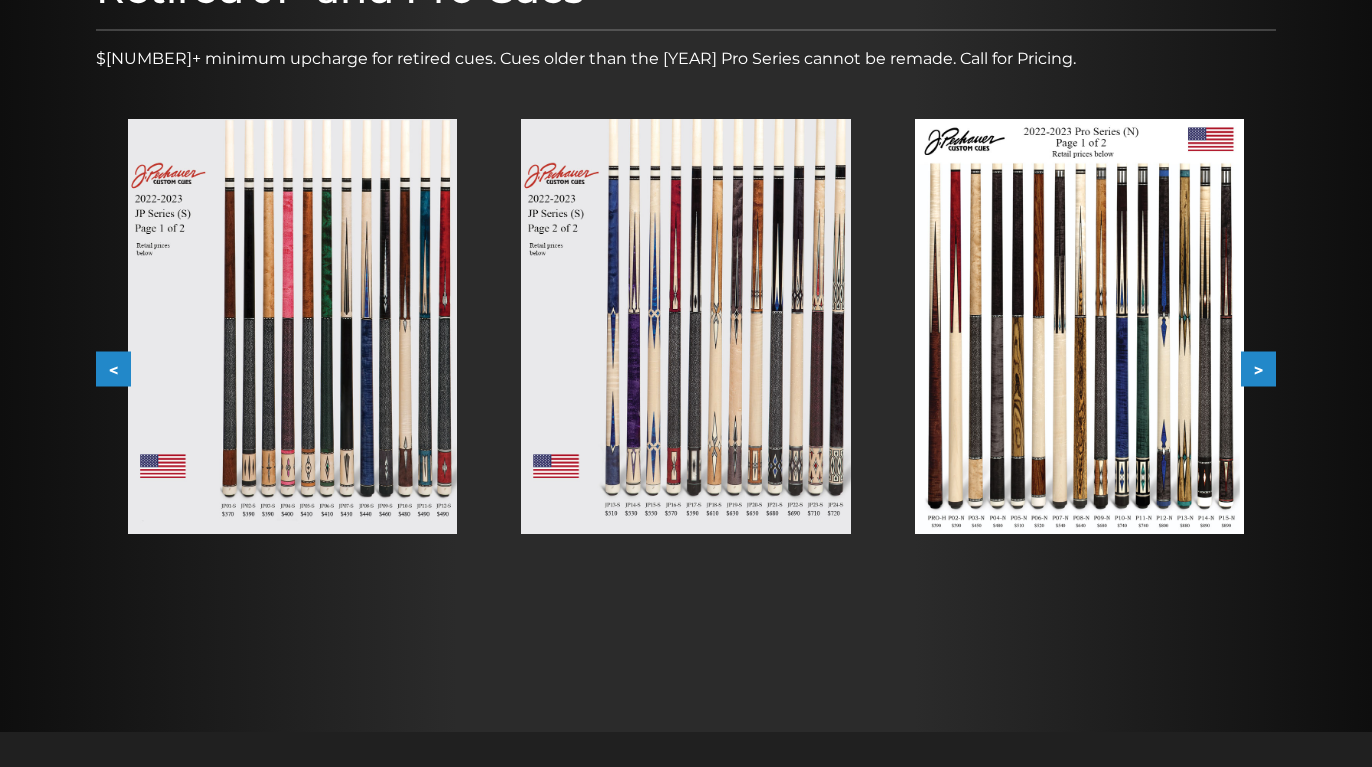 click on ">" at bounding box center (1258, 369) 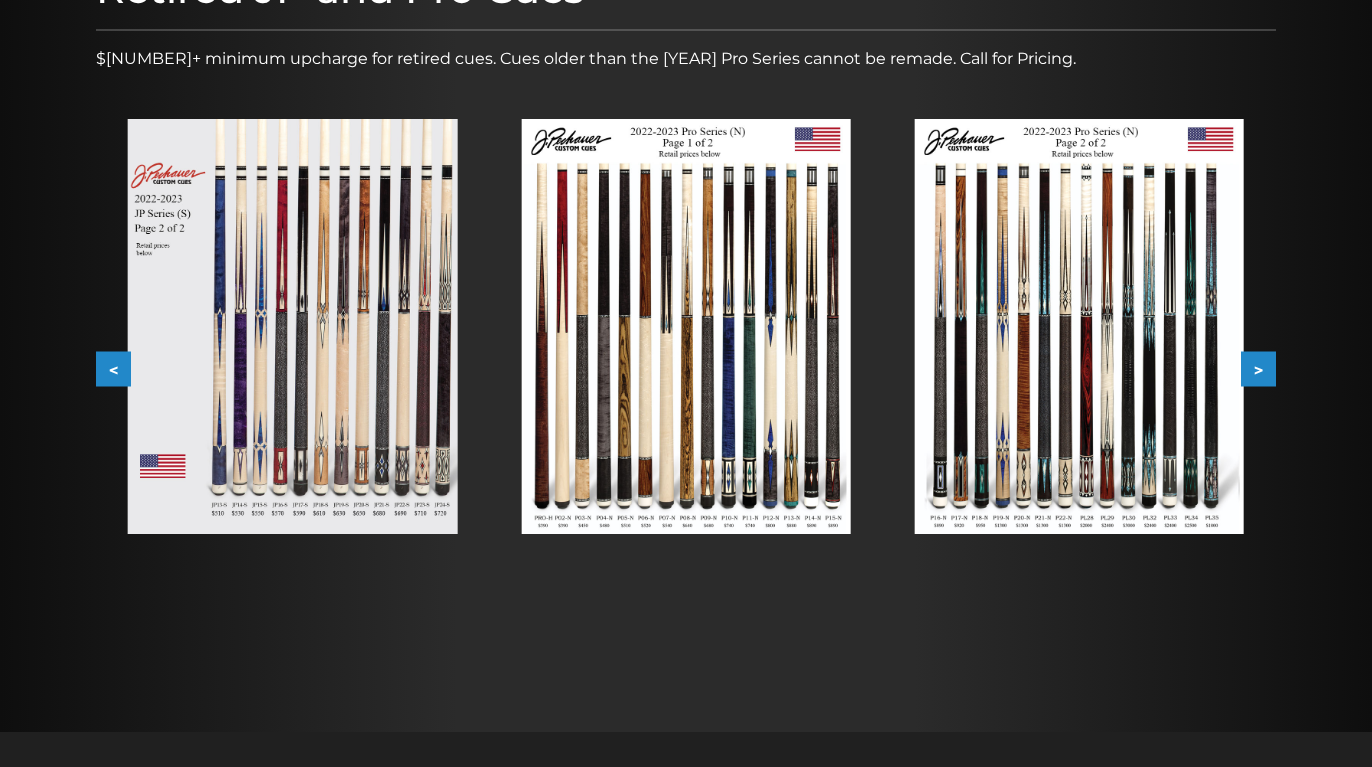 click on ">" at bounding box center [1258, 369] 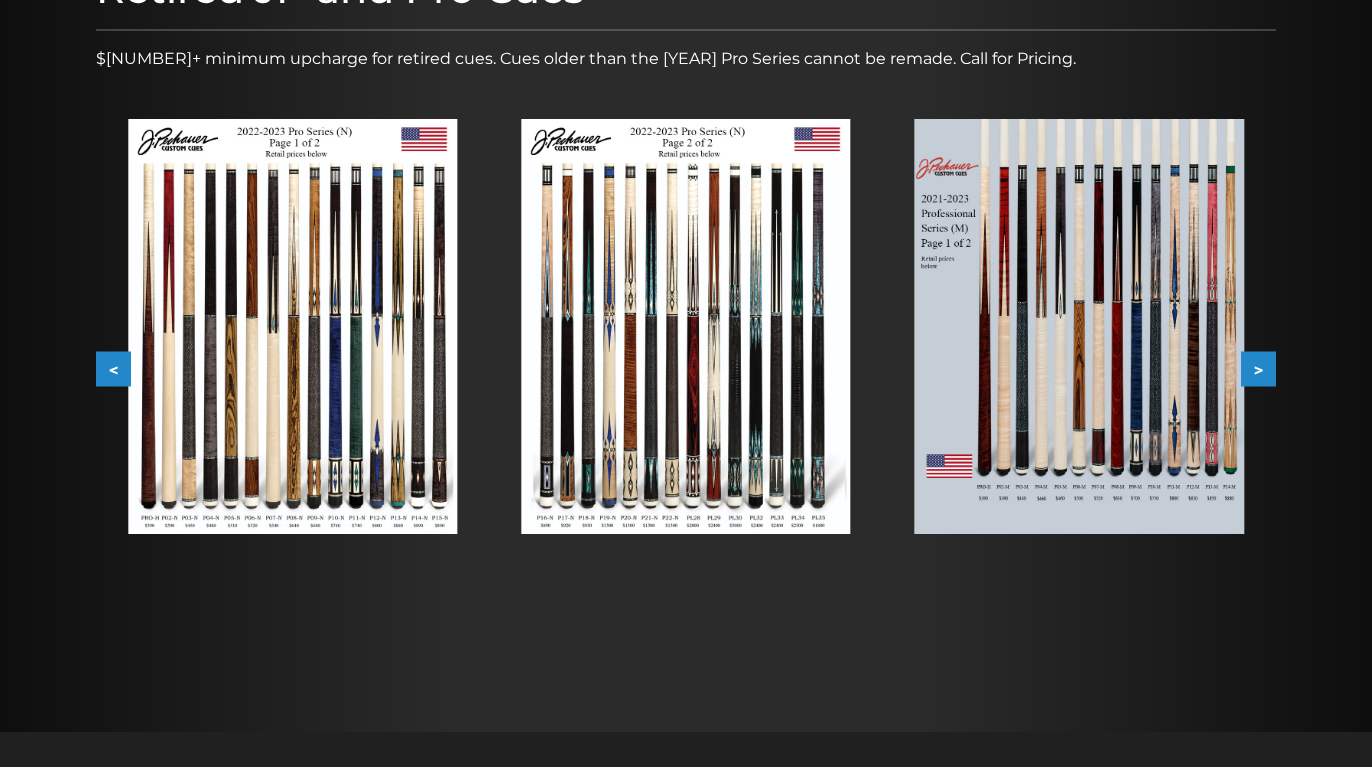 click on ">" at bounding box center (1258, 369) 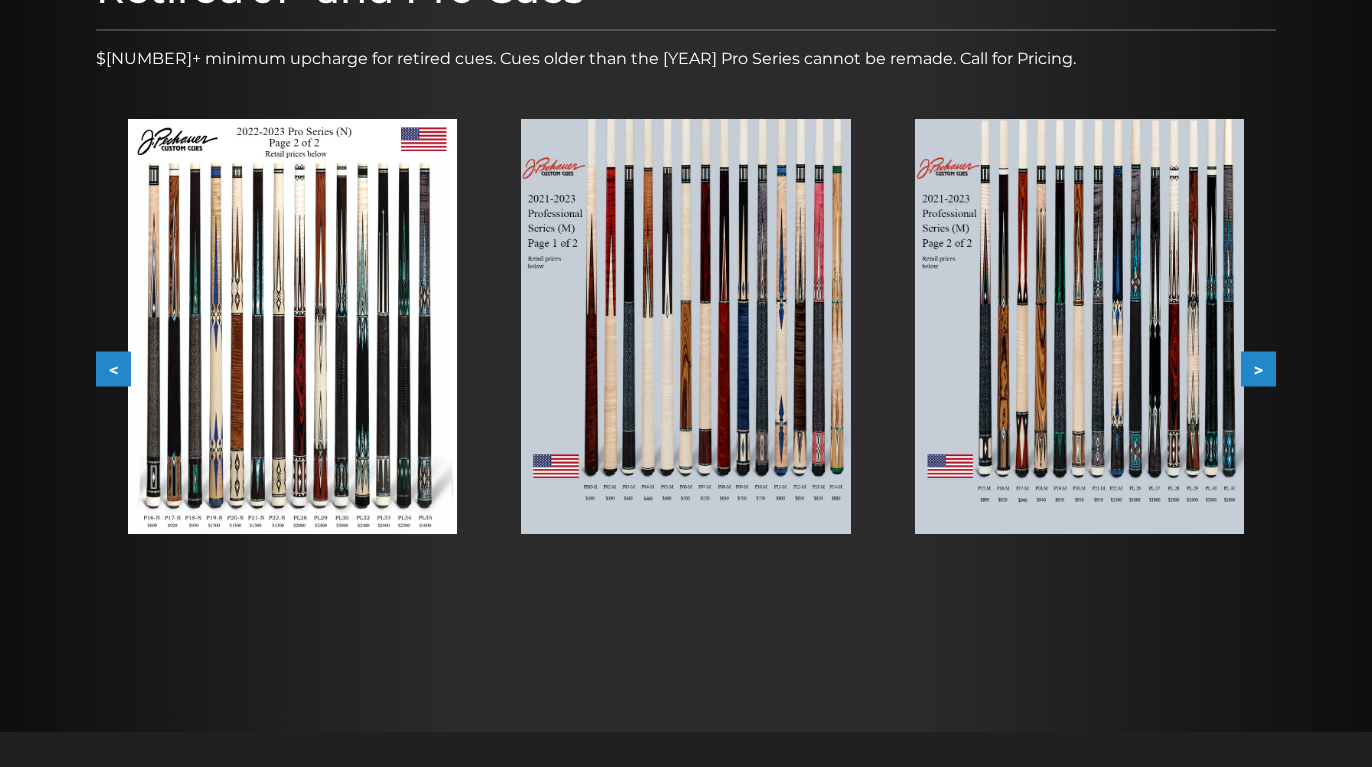 click on ">" at bounding box center (1258, 369) 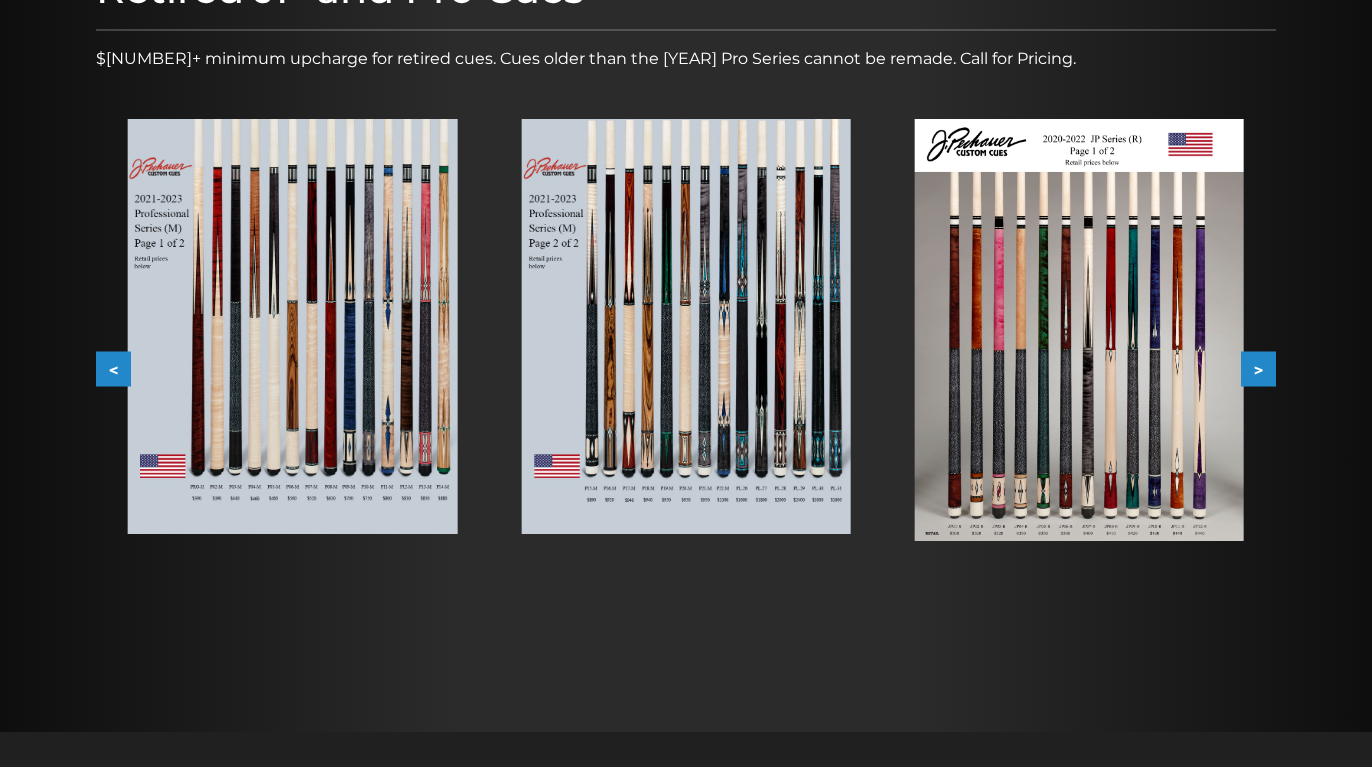 click on ">" at bounding box center [1258, 369] 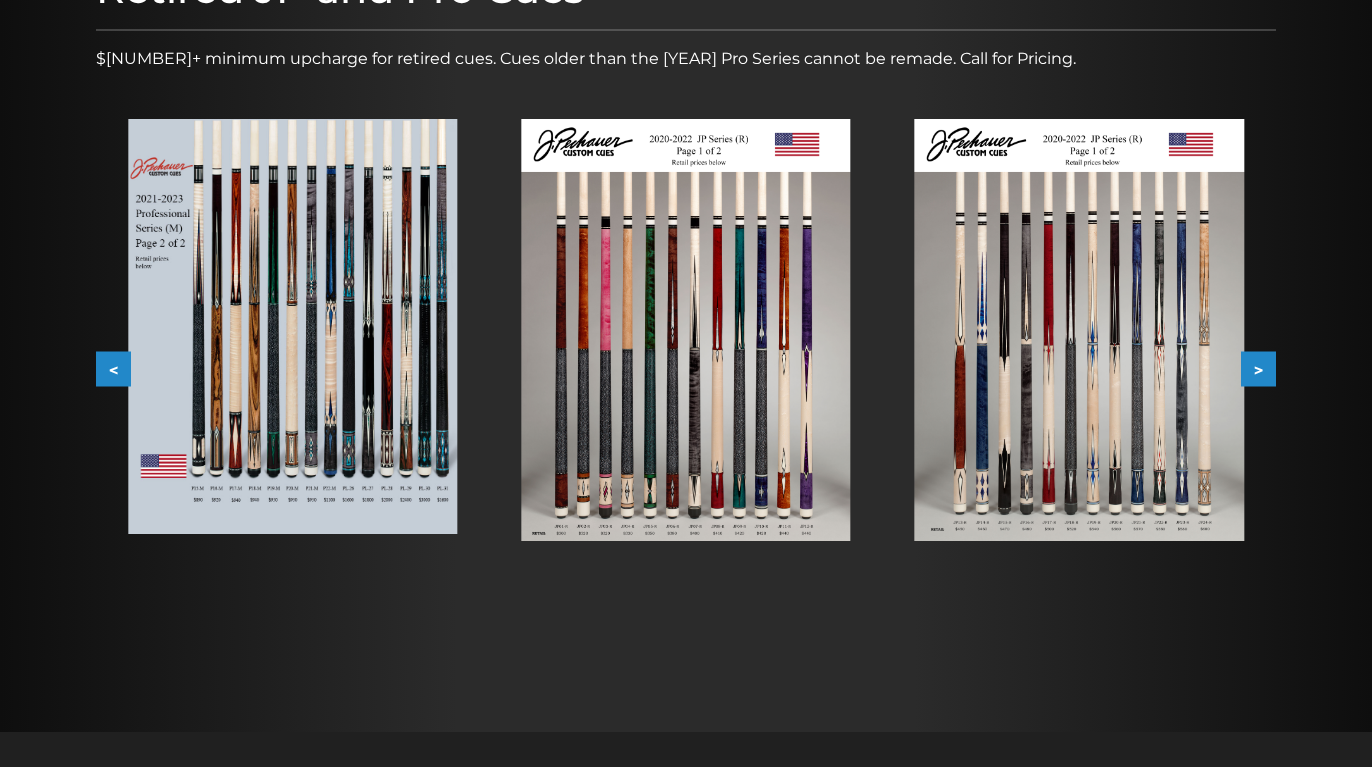 click on ">" at bounding box center [1258, 369] 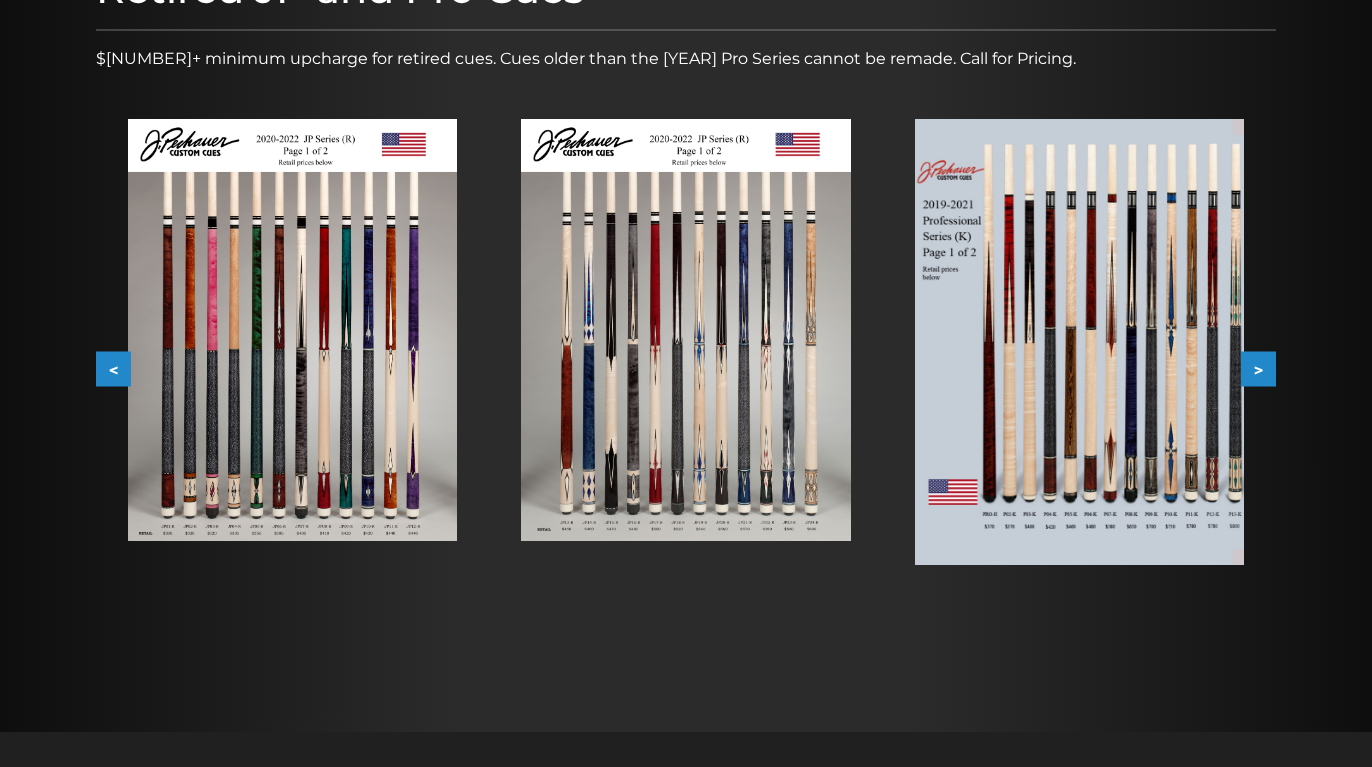 click on ">" at bounding box center [1258, 369] 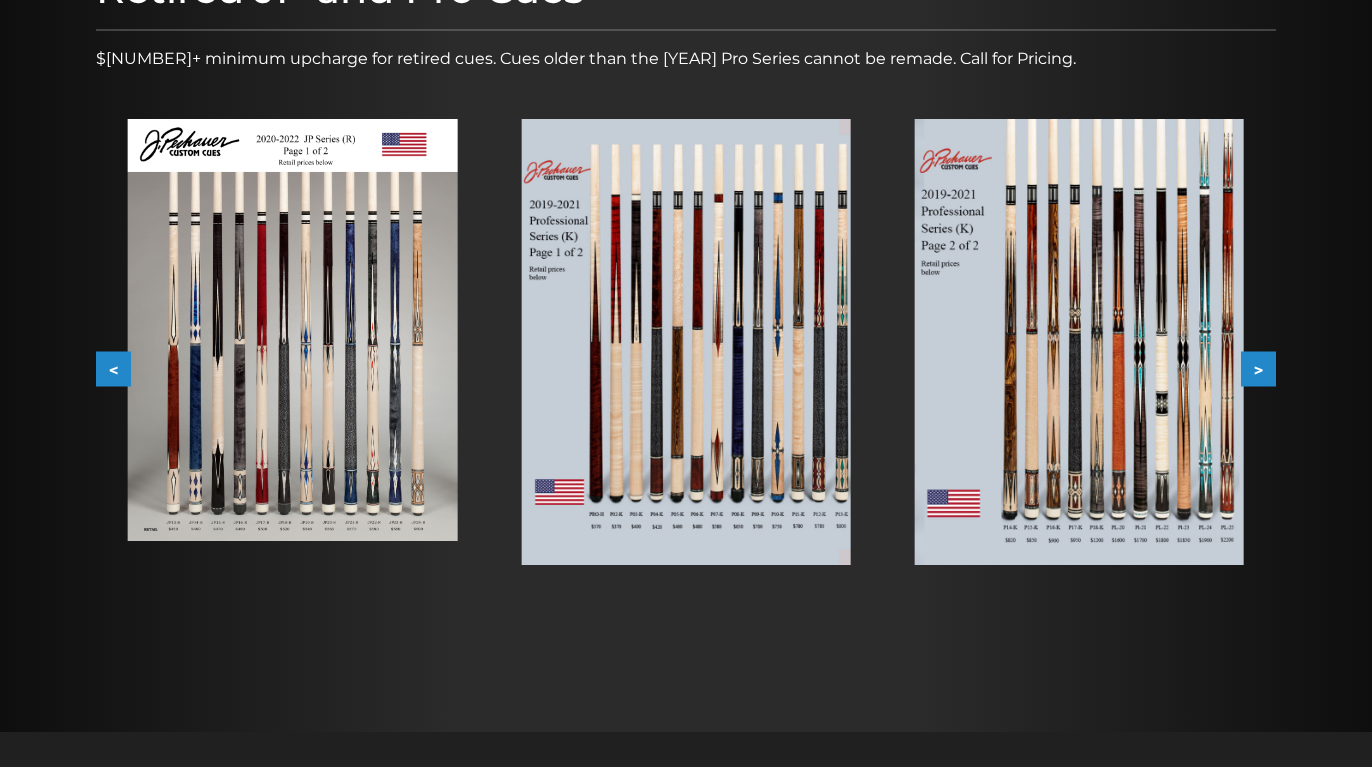 click on ">" at bounding box center (1258, 369) 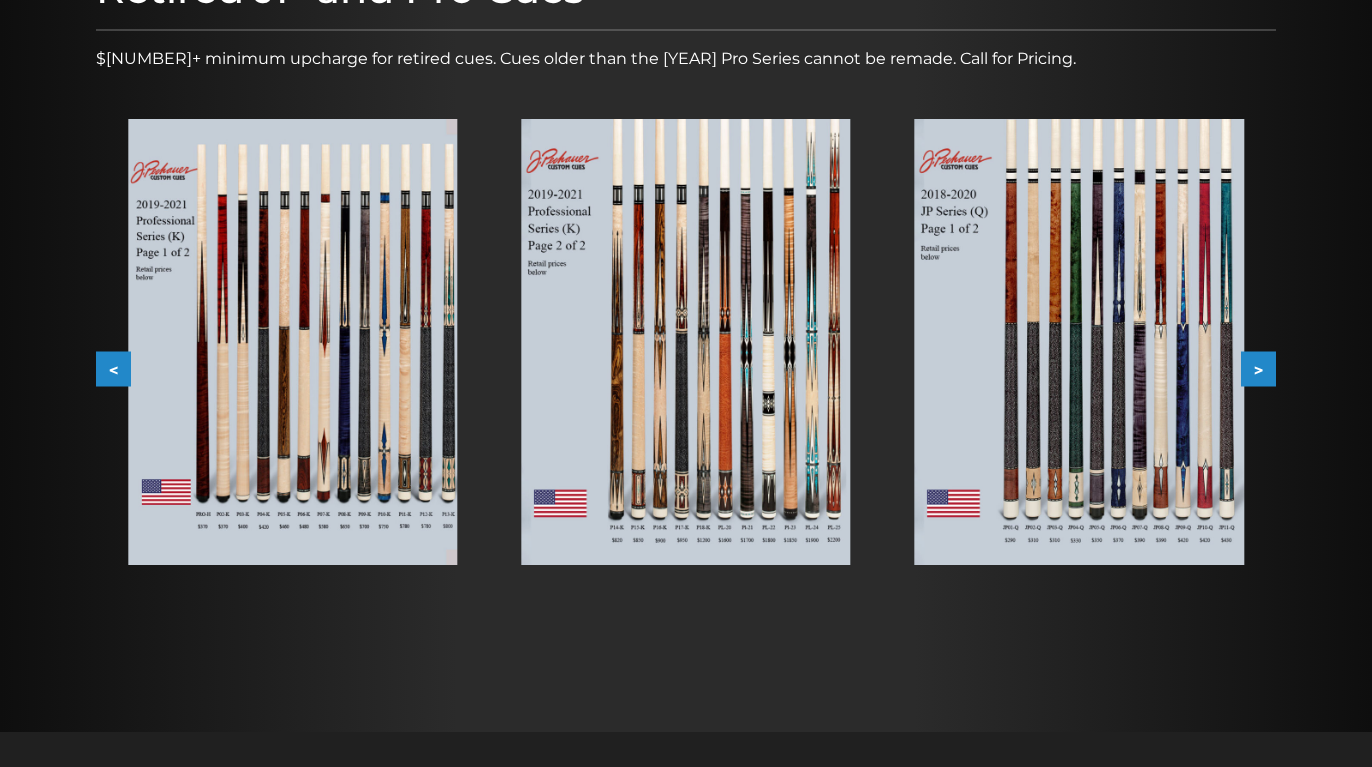 click on ">" at bounding box center (1258, 369) 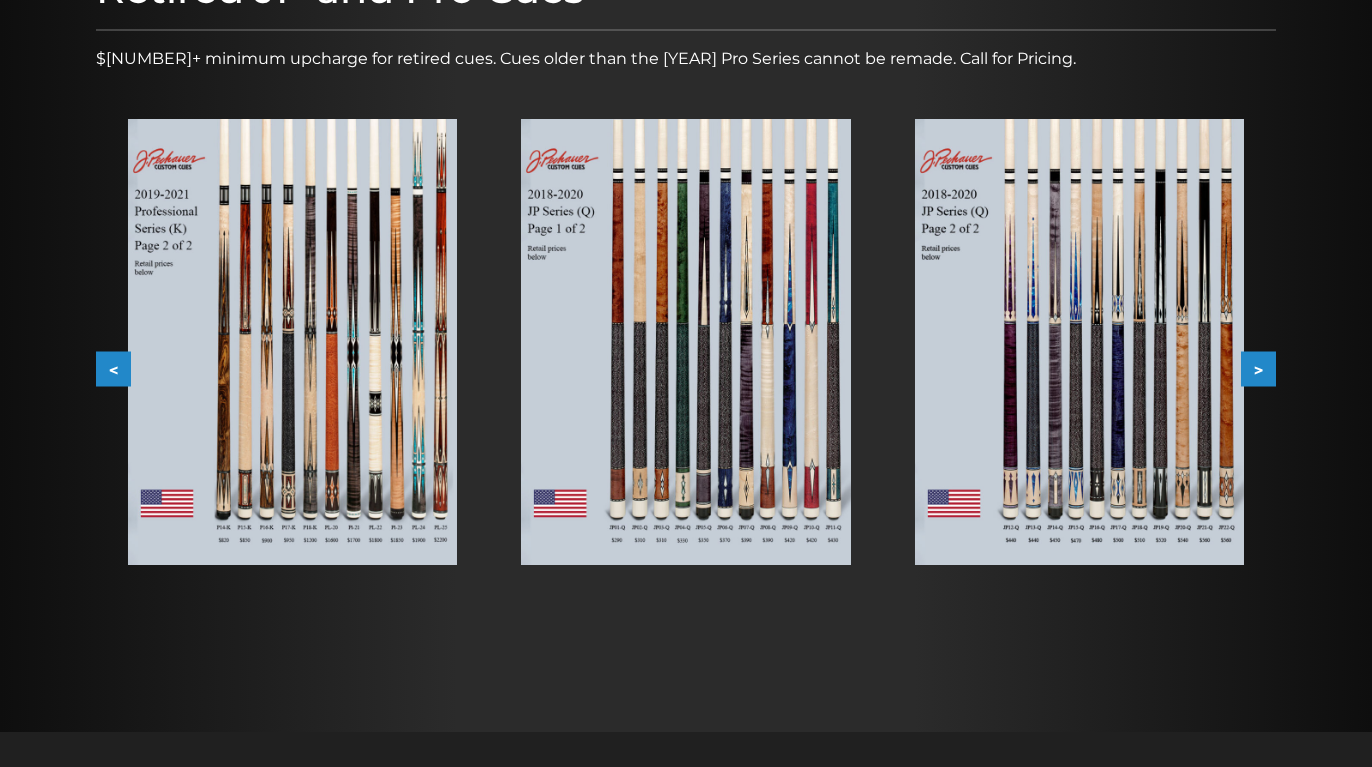 click on ">" at bounding box center [1258, 369] 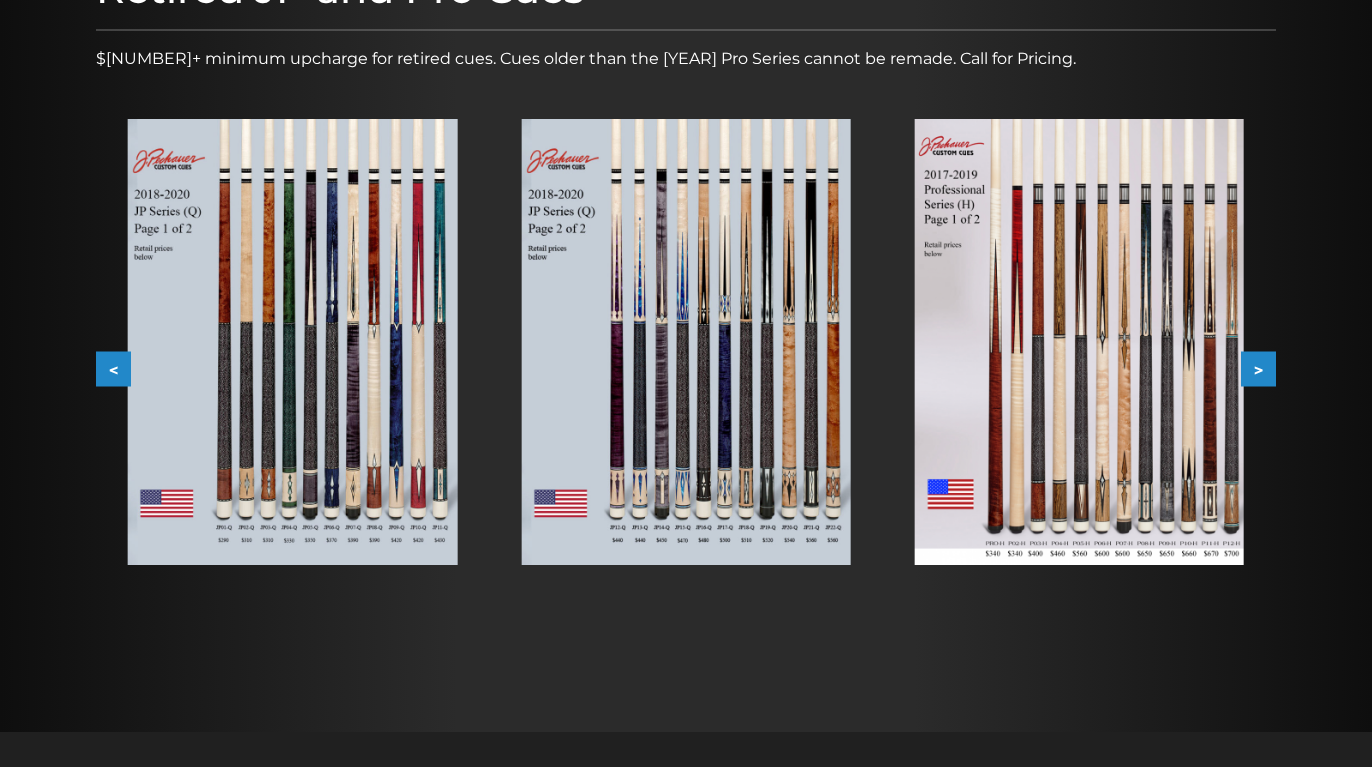 click on ">" at bounding box center (1258, 369) 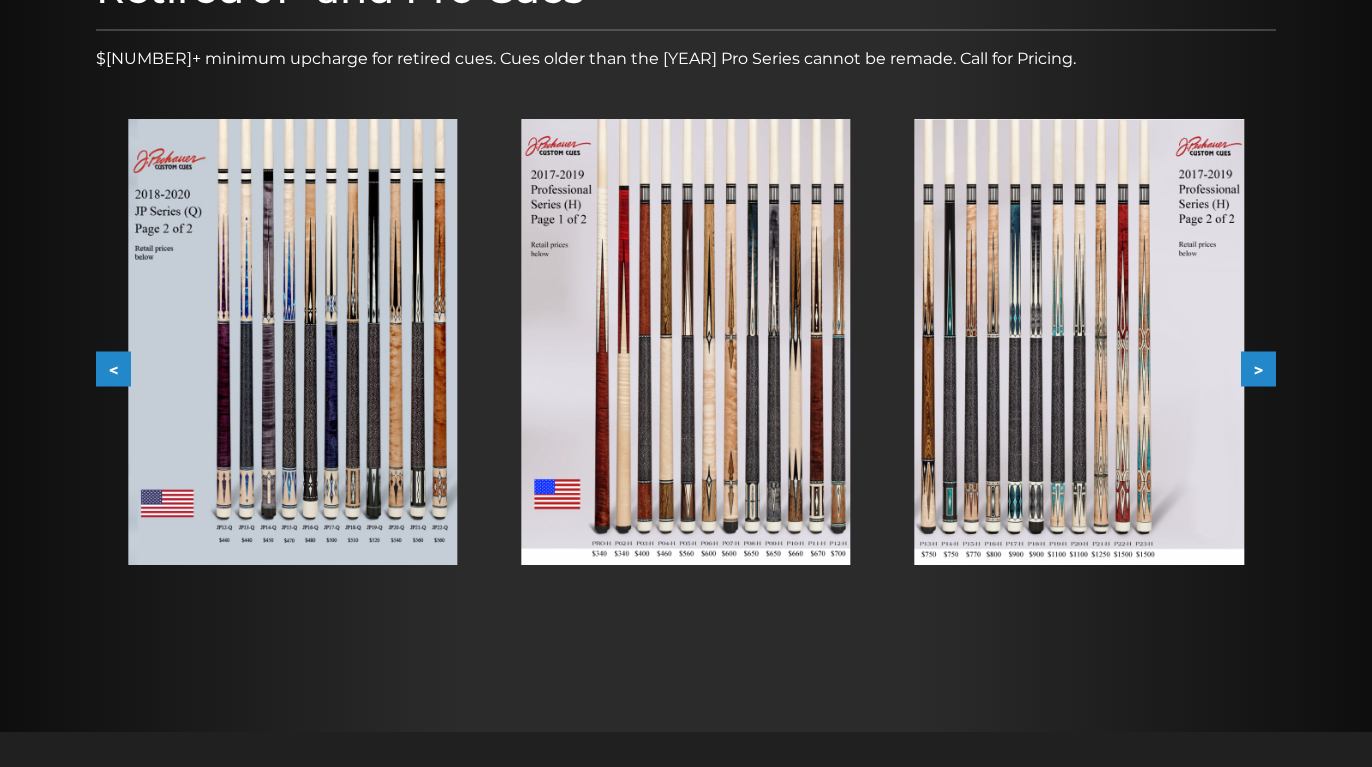 click on ">" at bounding box center [1258, 369] 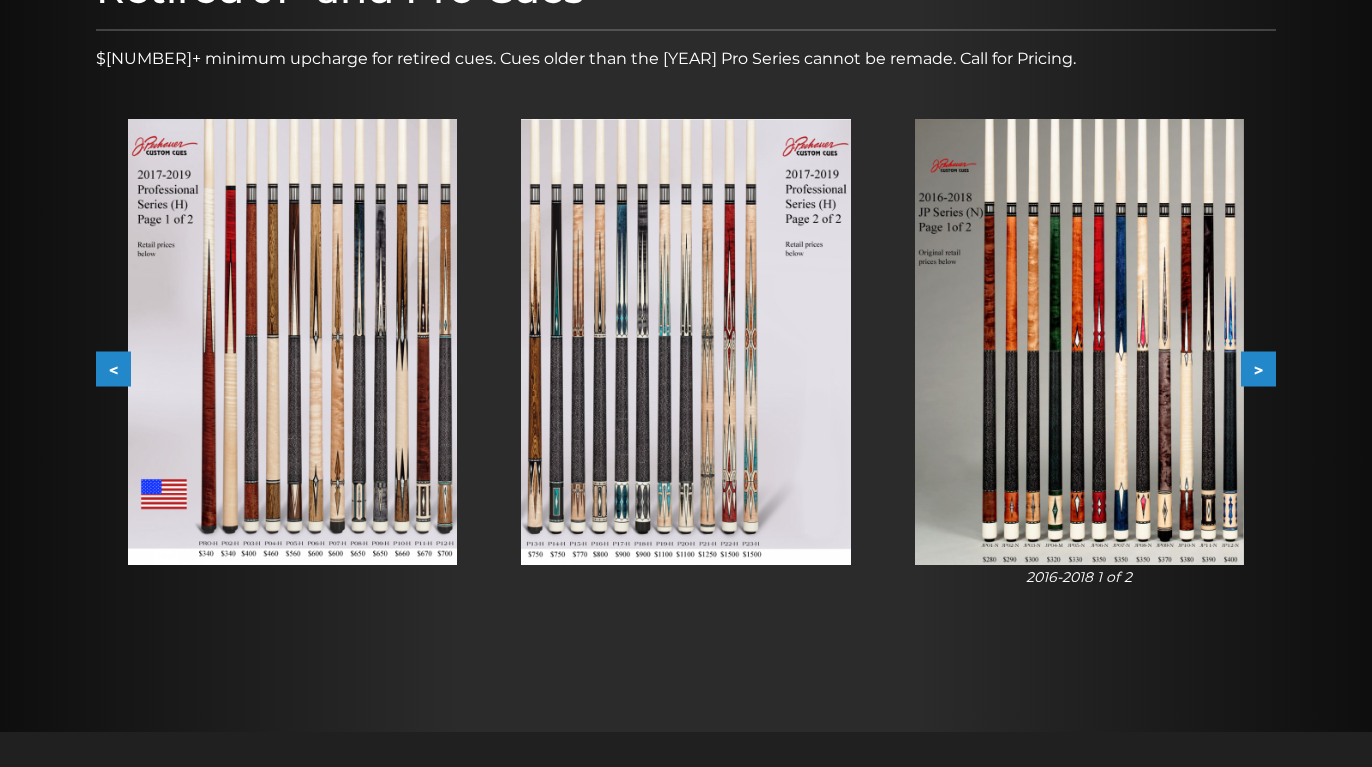 click on ">" at bounding box center (1258, 369) 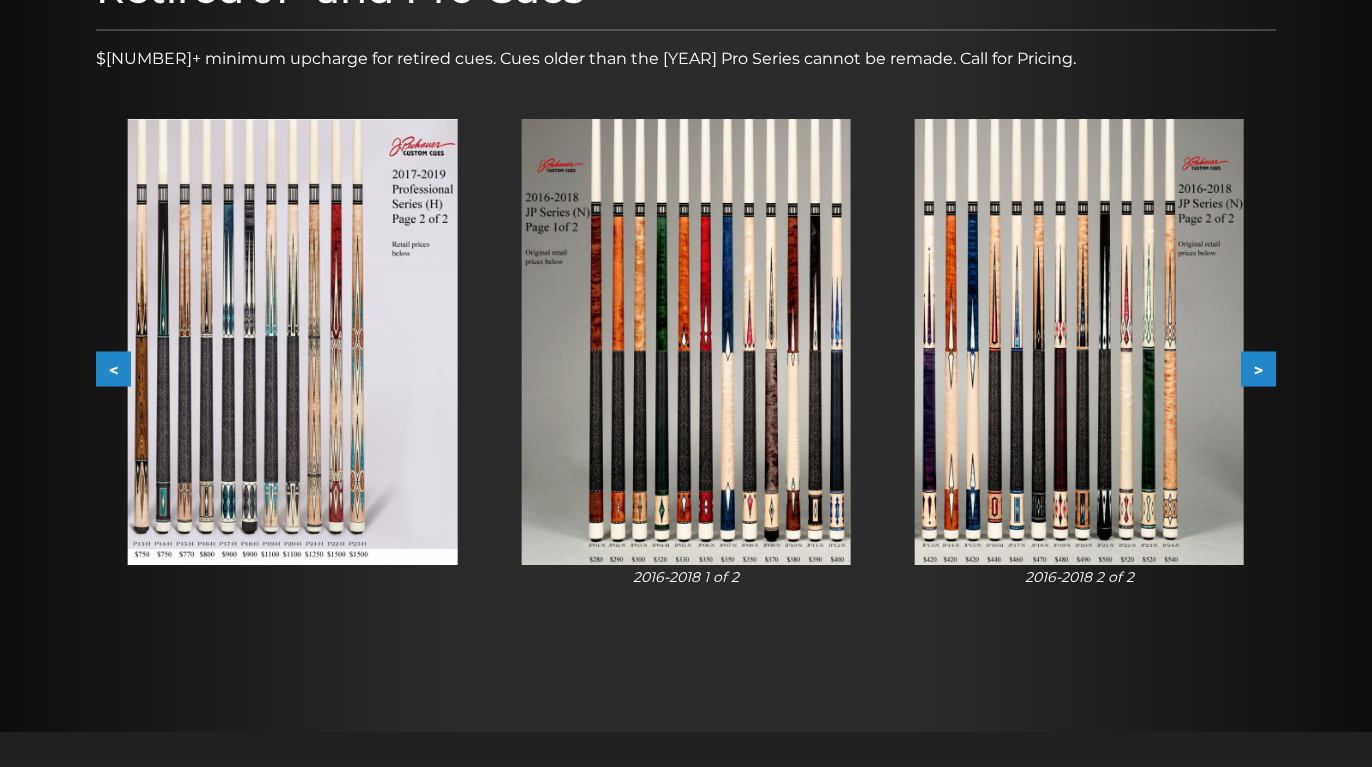 click on ">" at bounding box center [1258, 369] 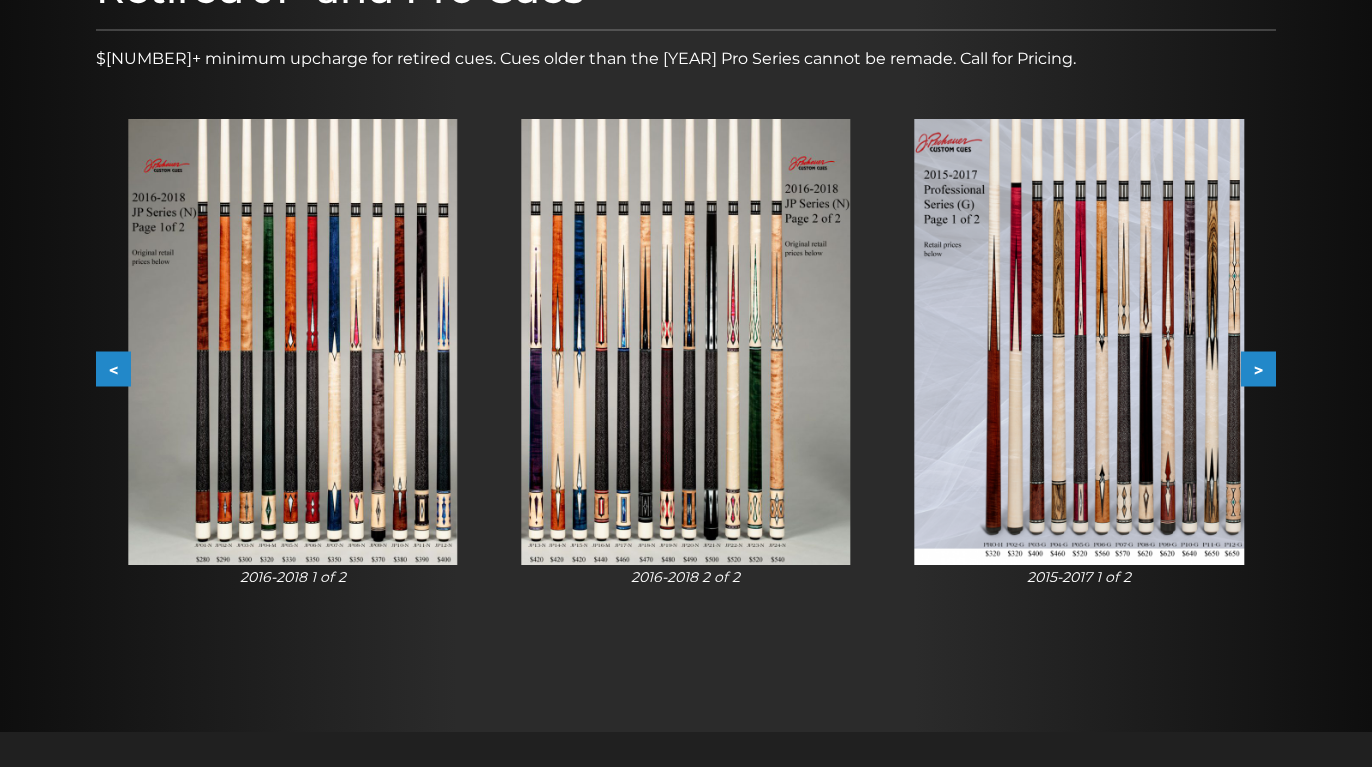 click on ">" at bounding box center [1258, 369] 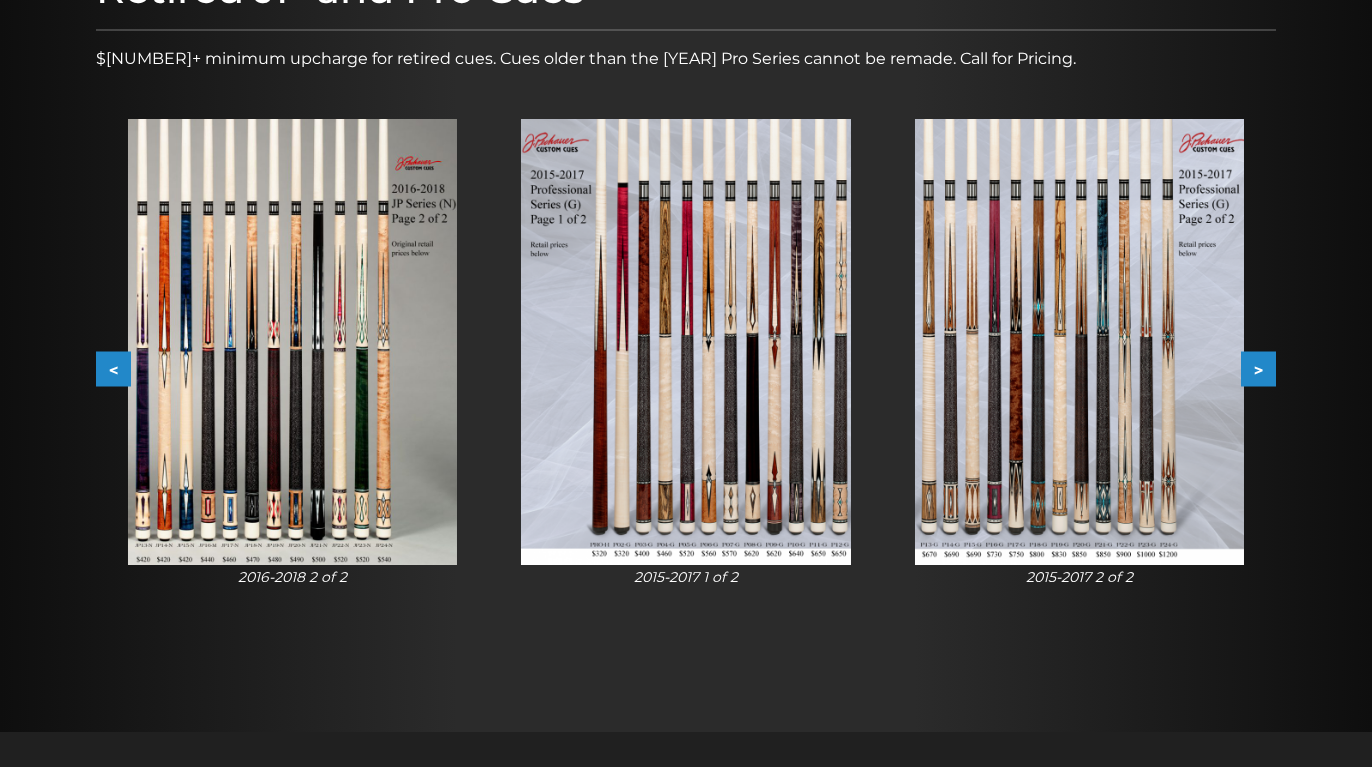 click on ">" at bounding box center [1258, 369] 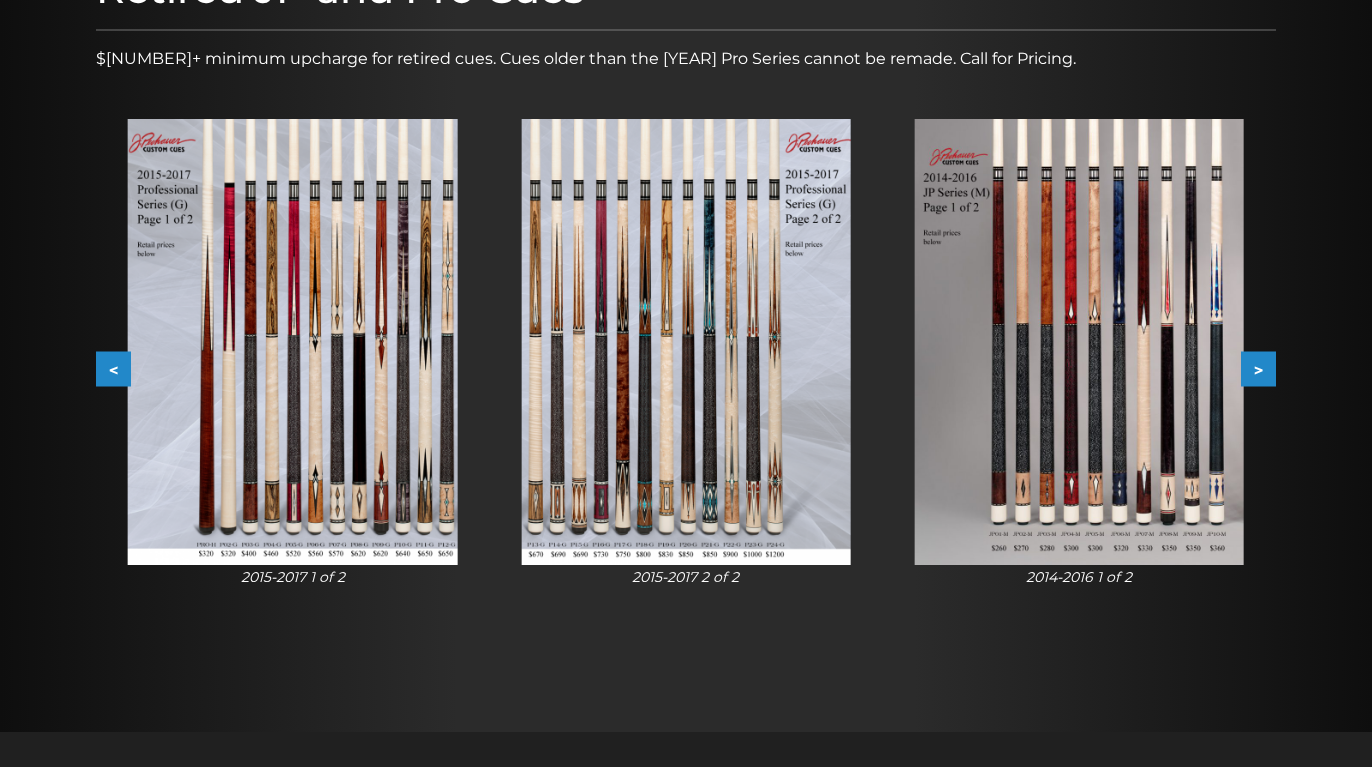 click on ">" at bounding box center (1258, 369) 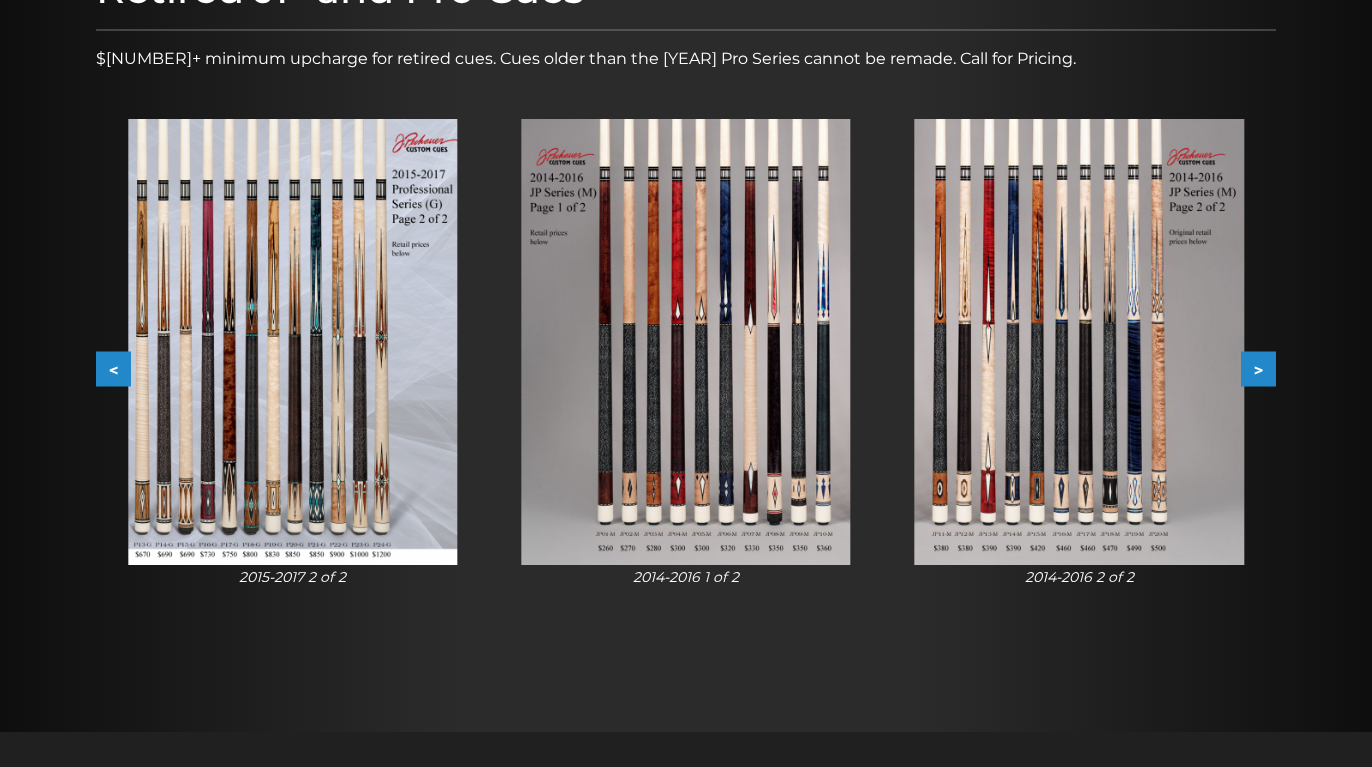 click on ">" at bounding box center [1258, 369] 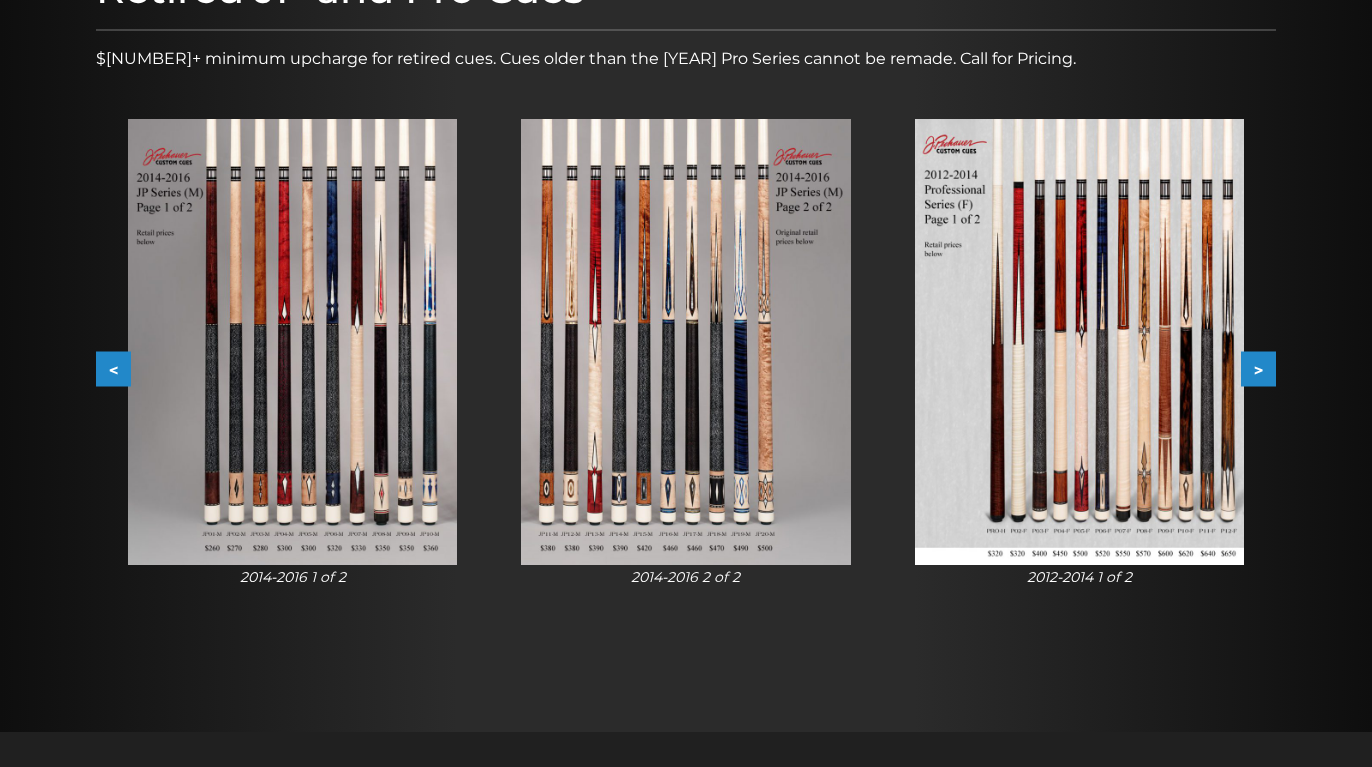 click on ">" at bounding box center (1258, 369) 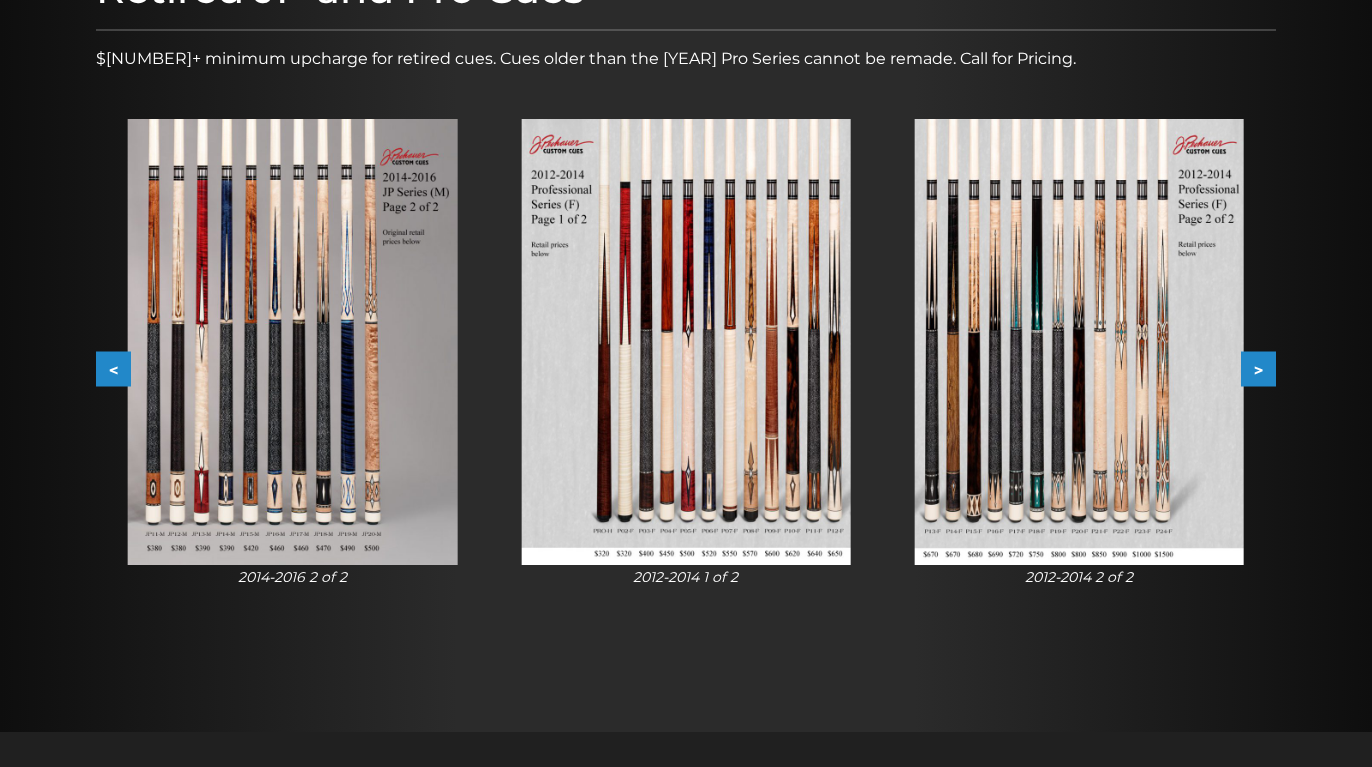 click on ">" at bounding box center [1258, 369] 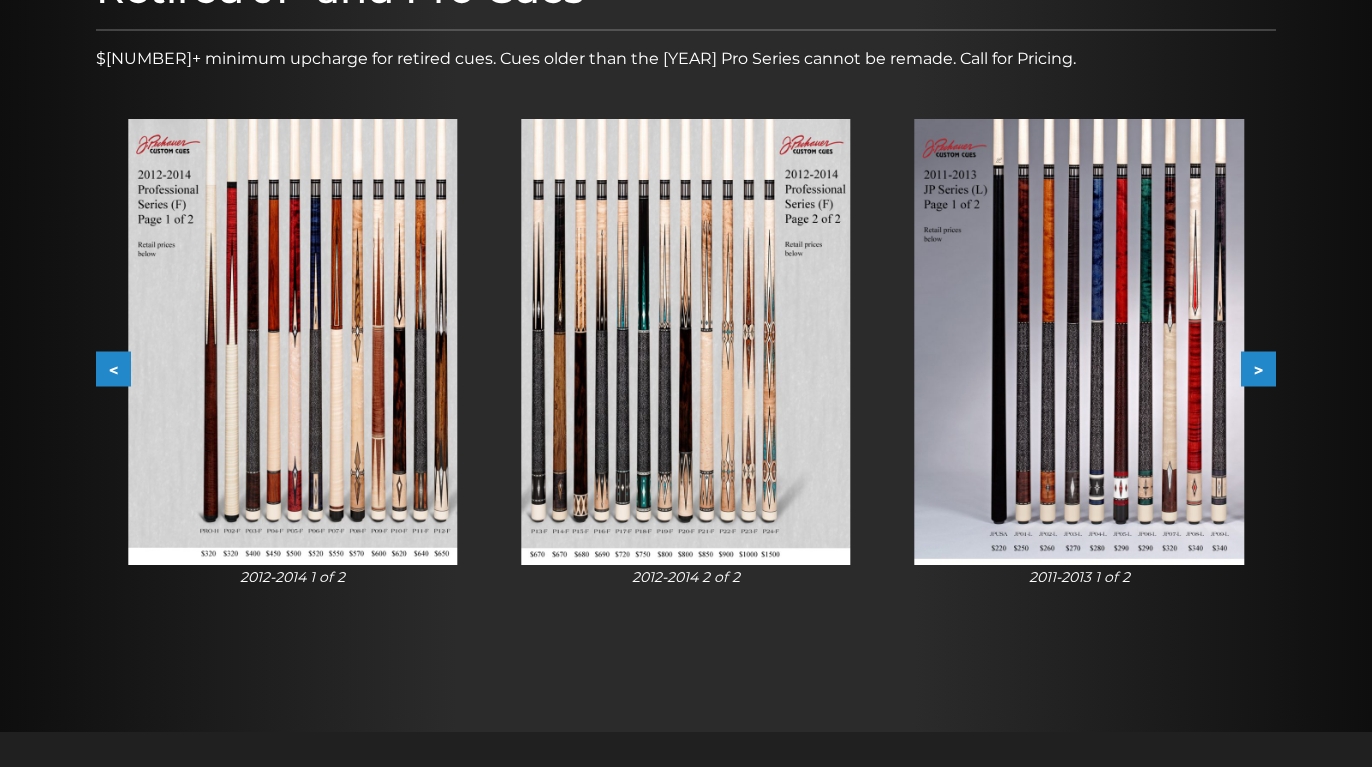 click on ">" at bounding box center (1258, 369) 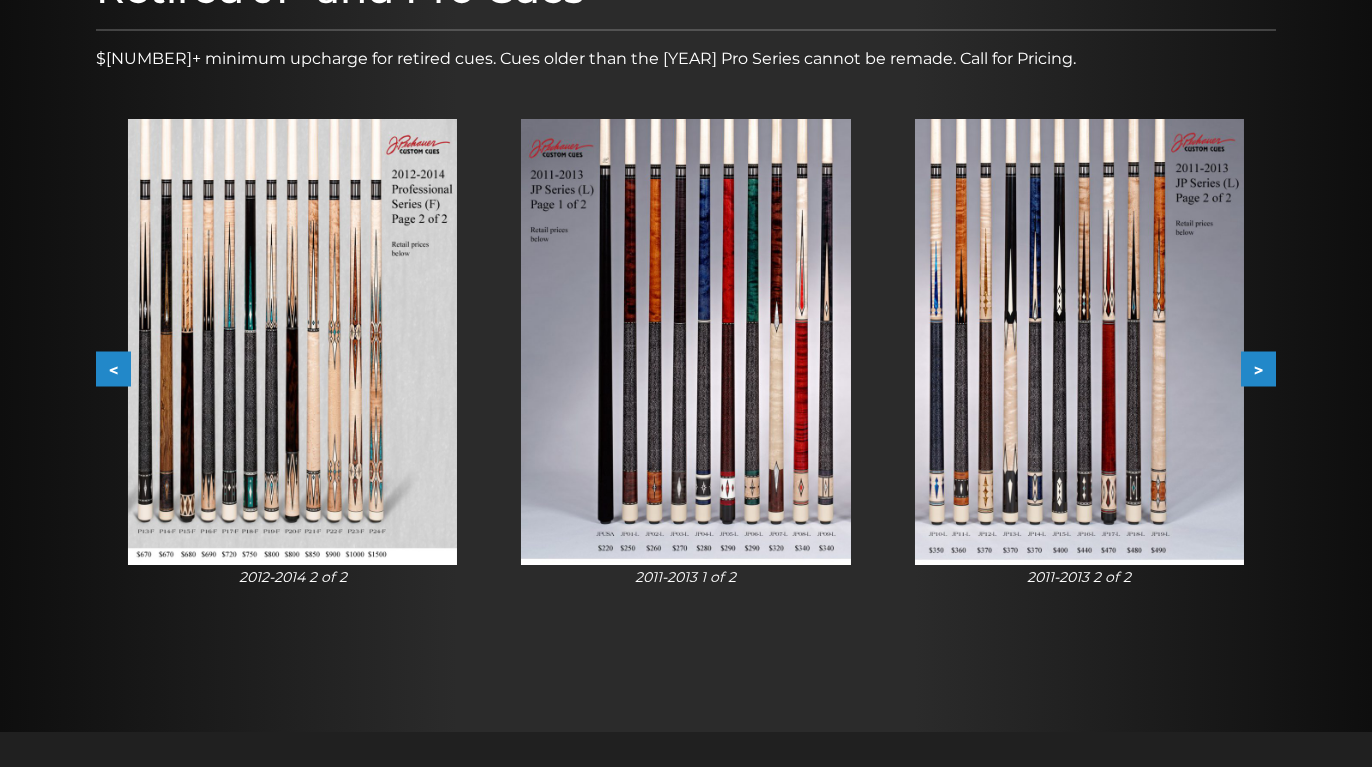 click on ">" at bounding box center [1258, 369] 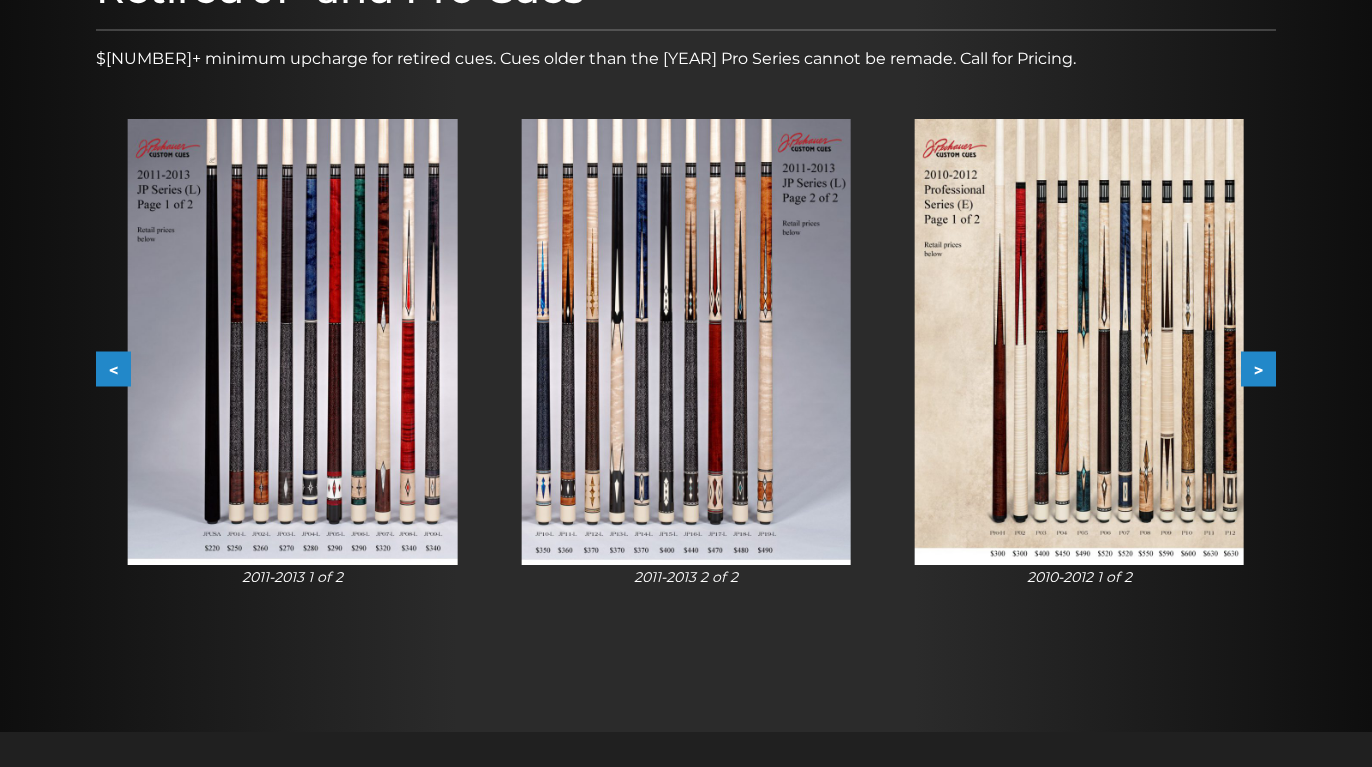 click on ">" at bounding box center (1258, 369) 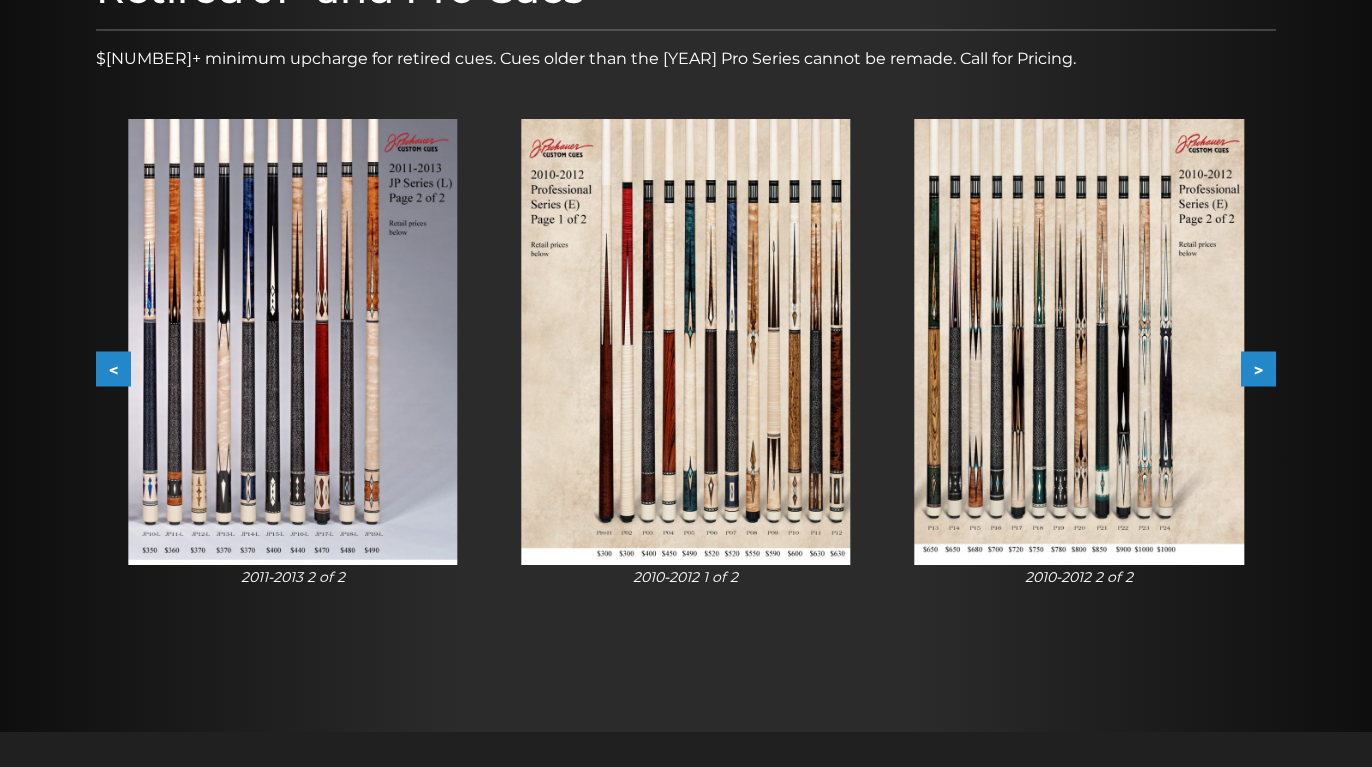 click on ">" at bounding box center [1258, 369] 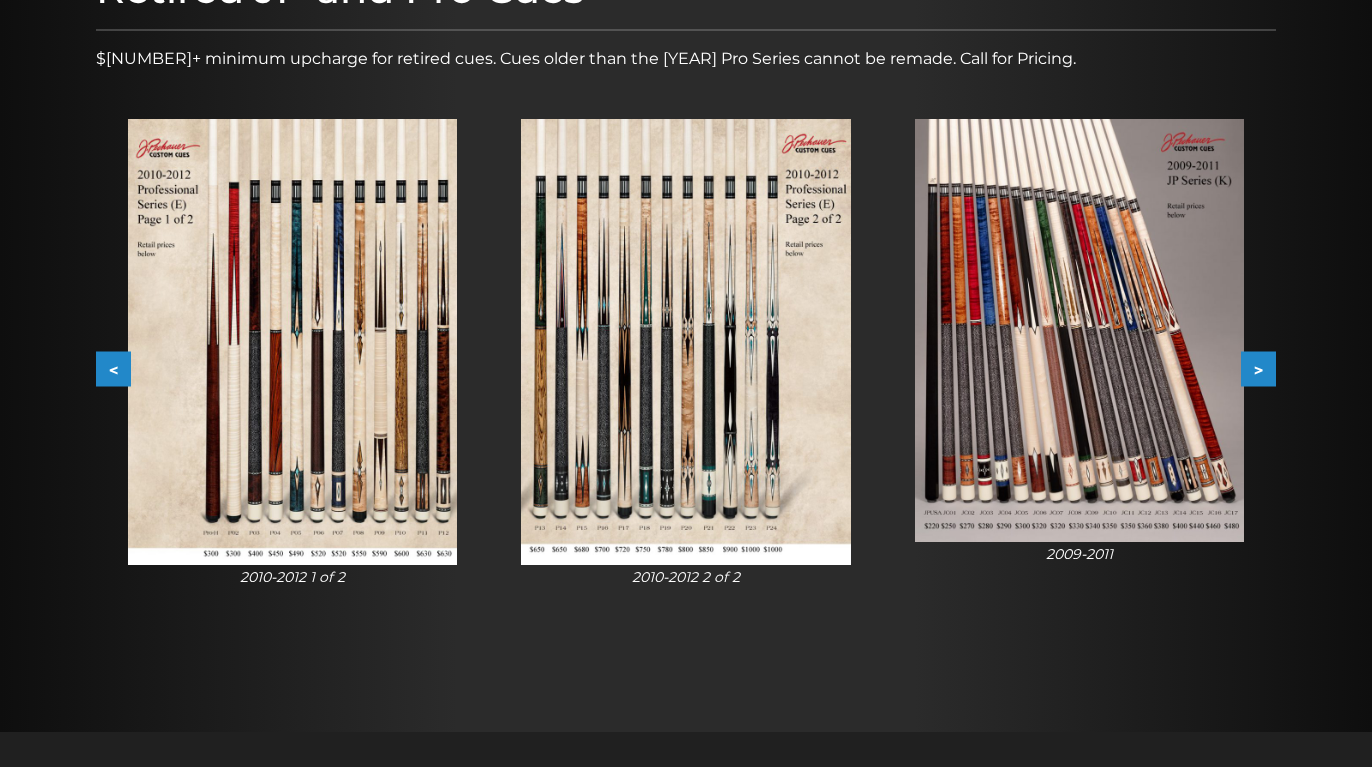 click on ">" at bounding box center (1258, 369) 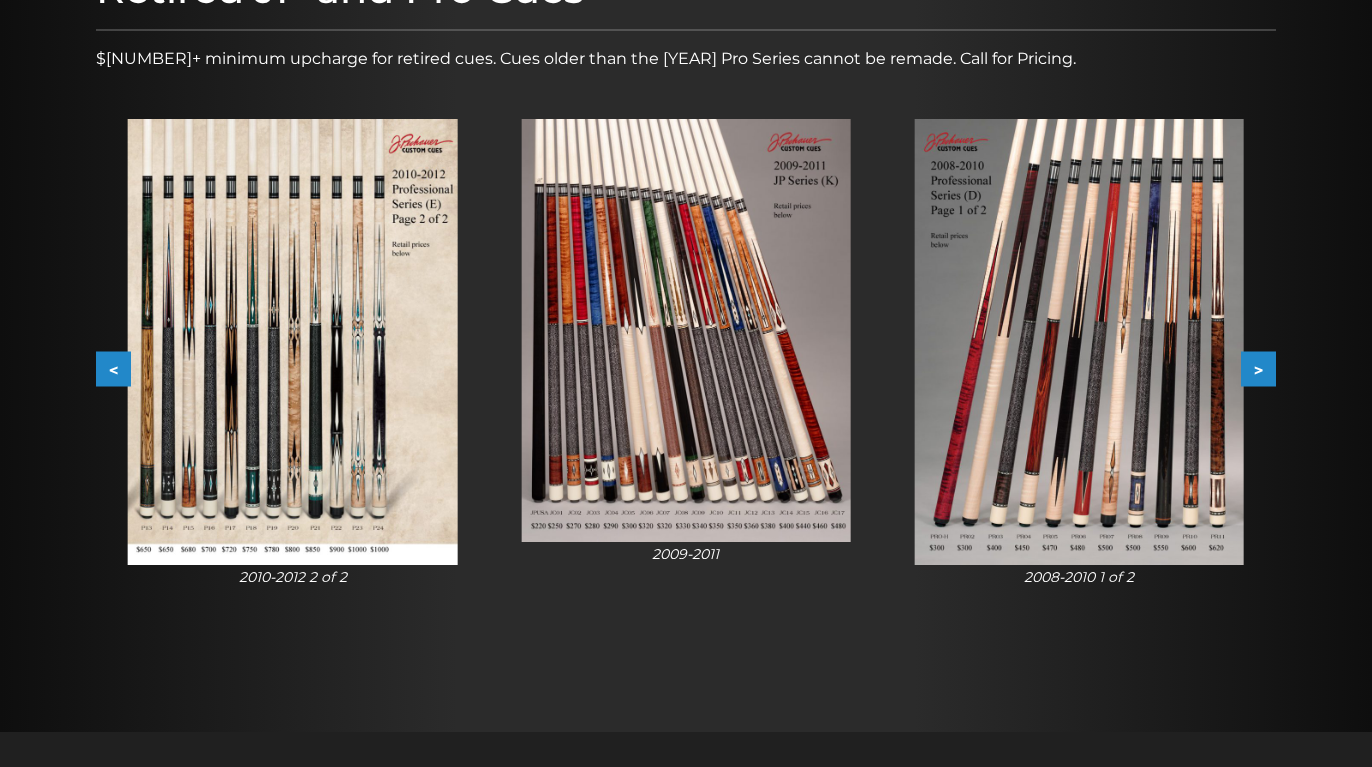 click on ">" at bounding box center [1258, 369] 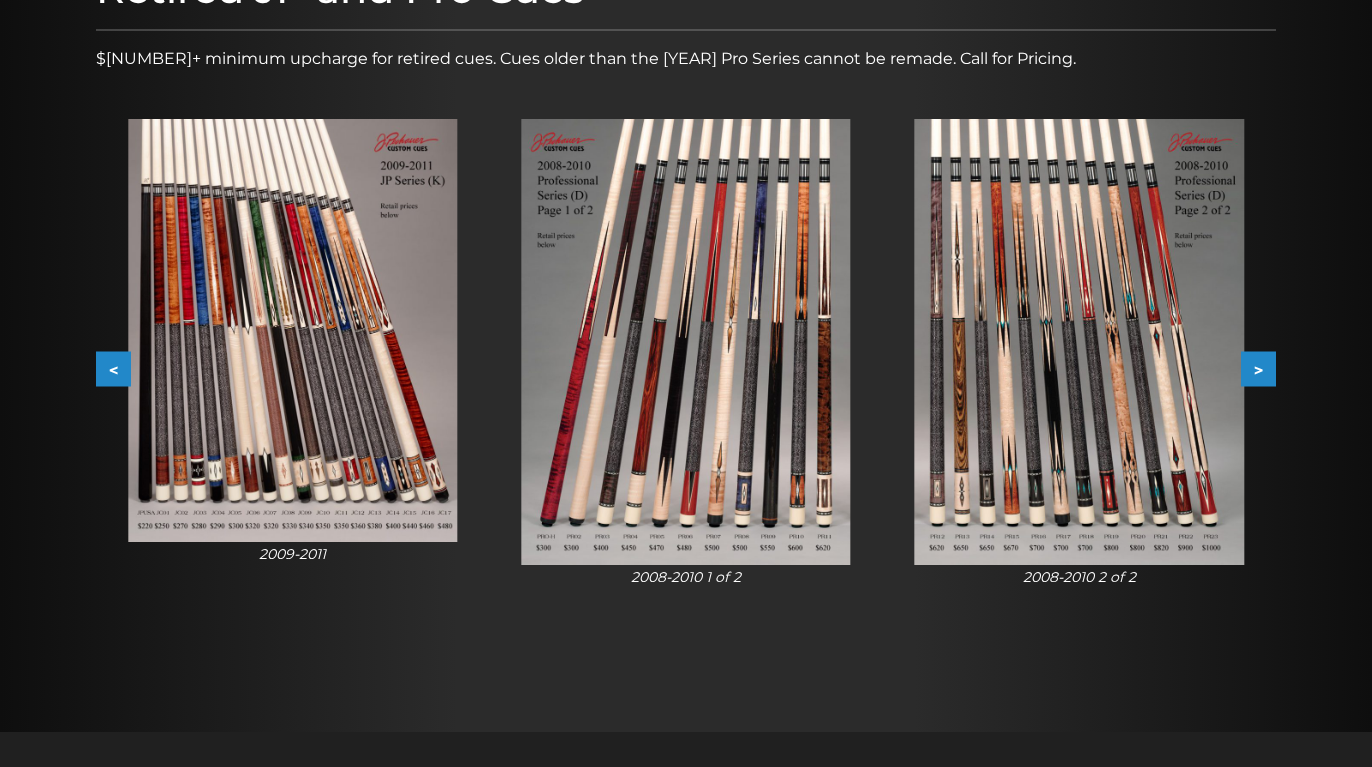 click on ">" at bounding box center [1258, 369] 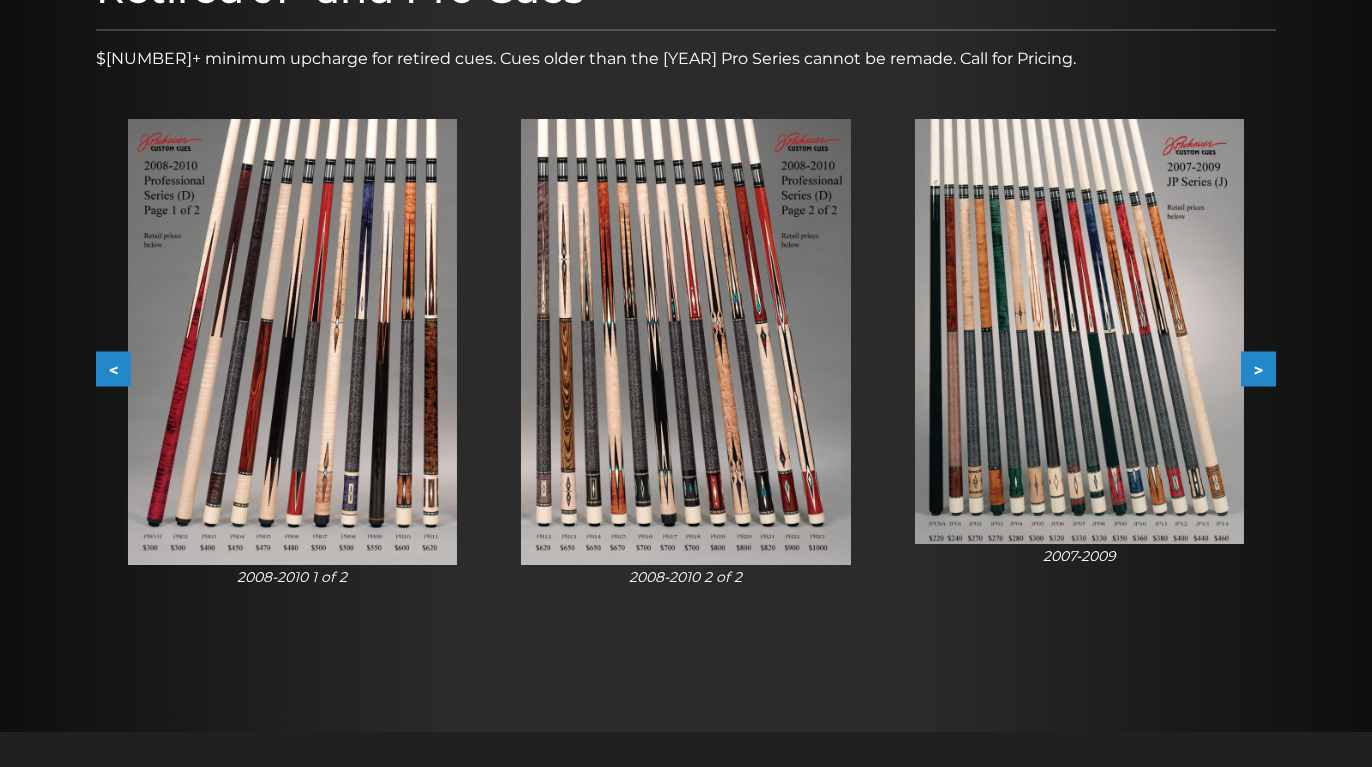 click on ">" at bounding box center [1258, 369] 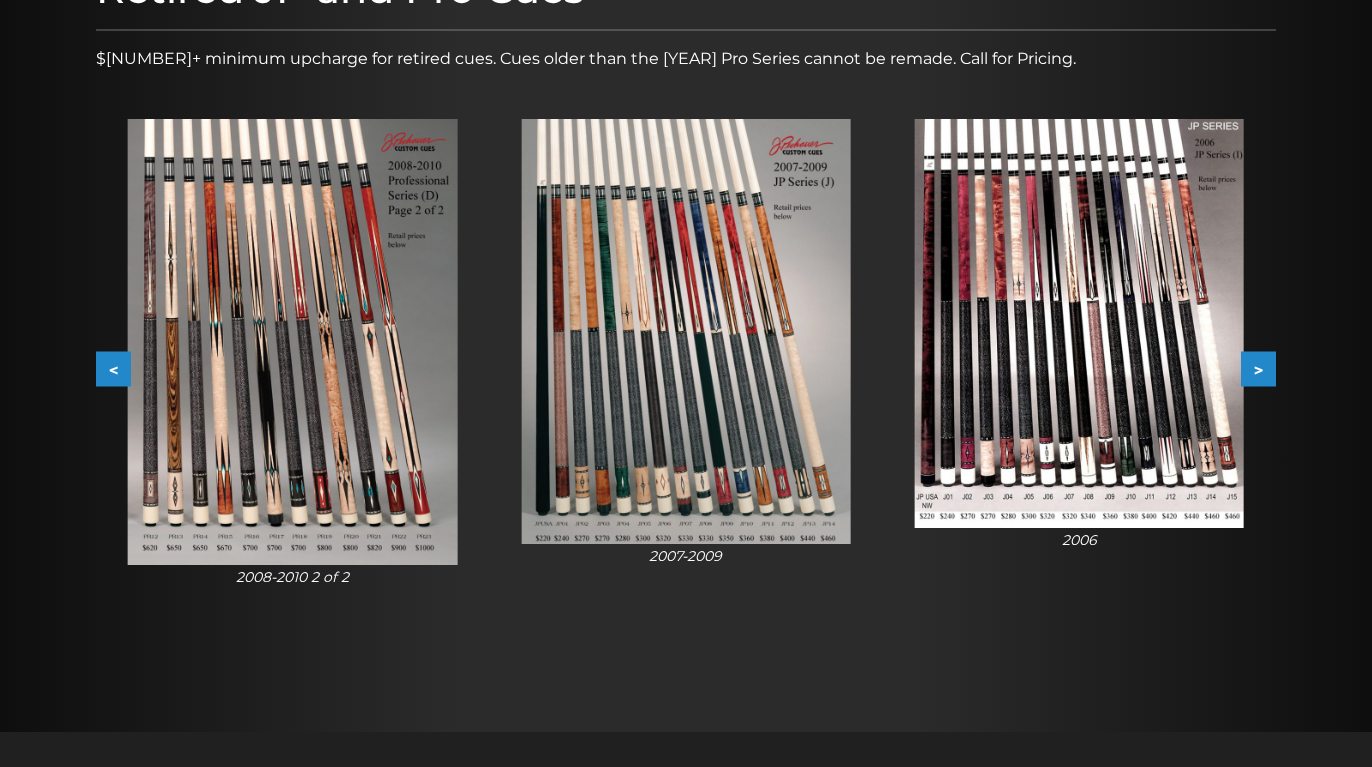 click on ">" at bounding box center (1258, 369) 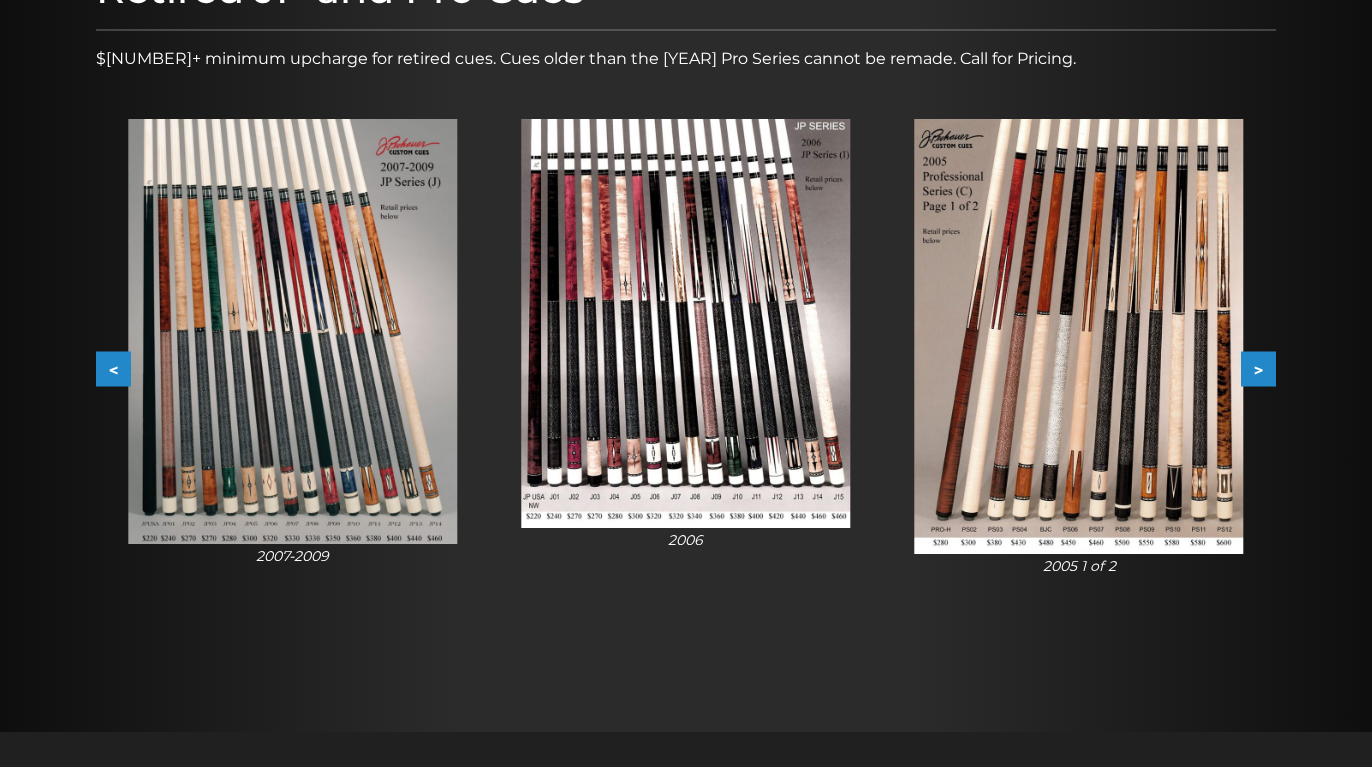 click on ">" at bounding box center (1258, 369) 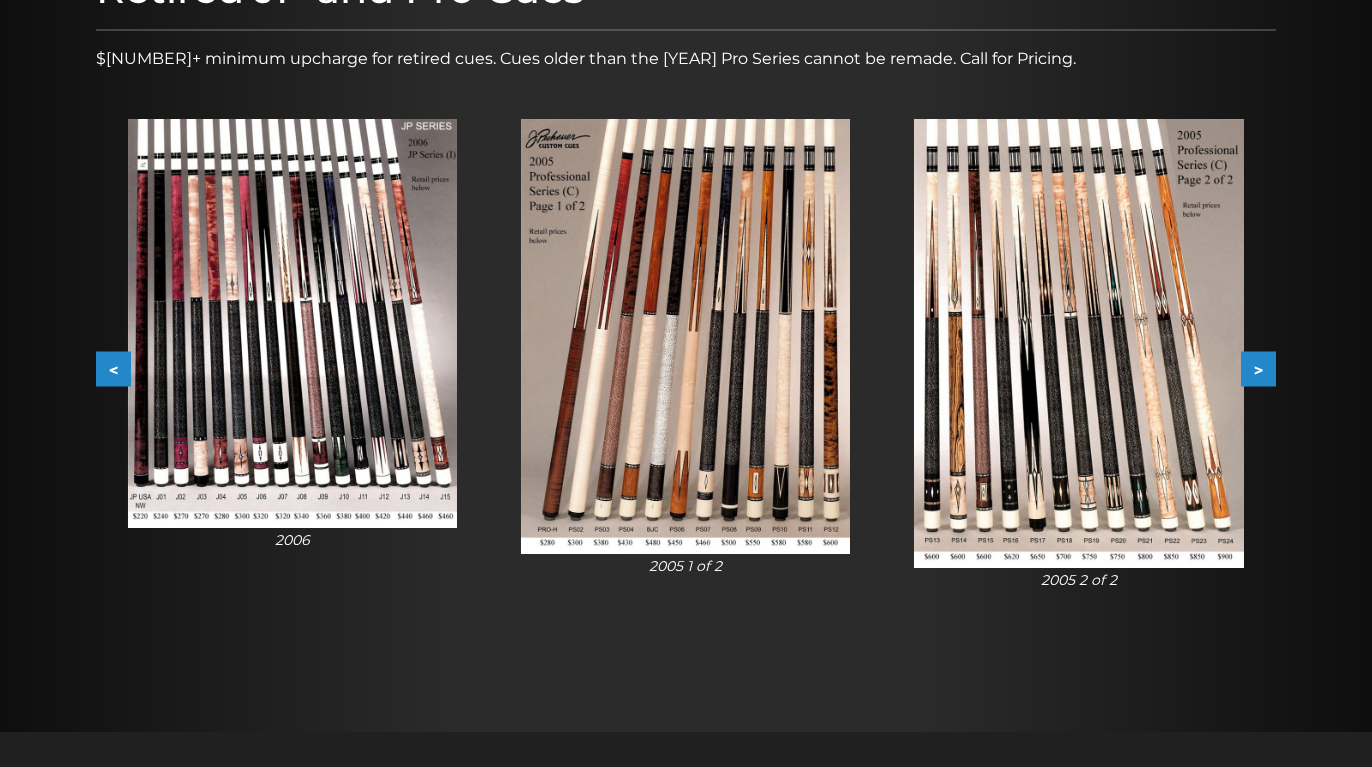 click on ">" at bounding box center (1258, 369) 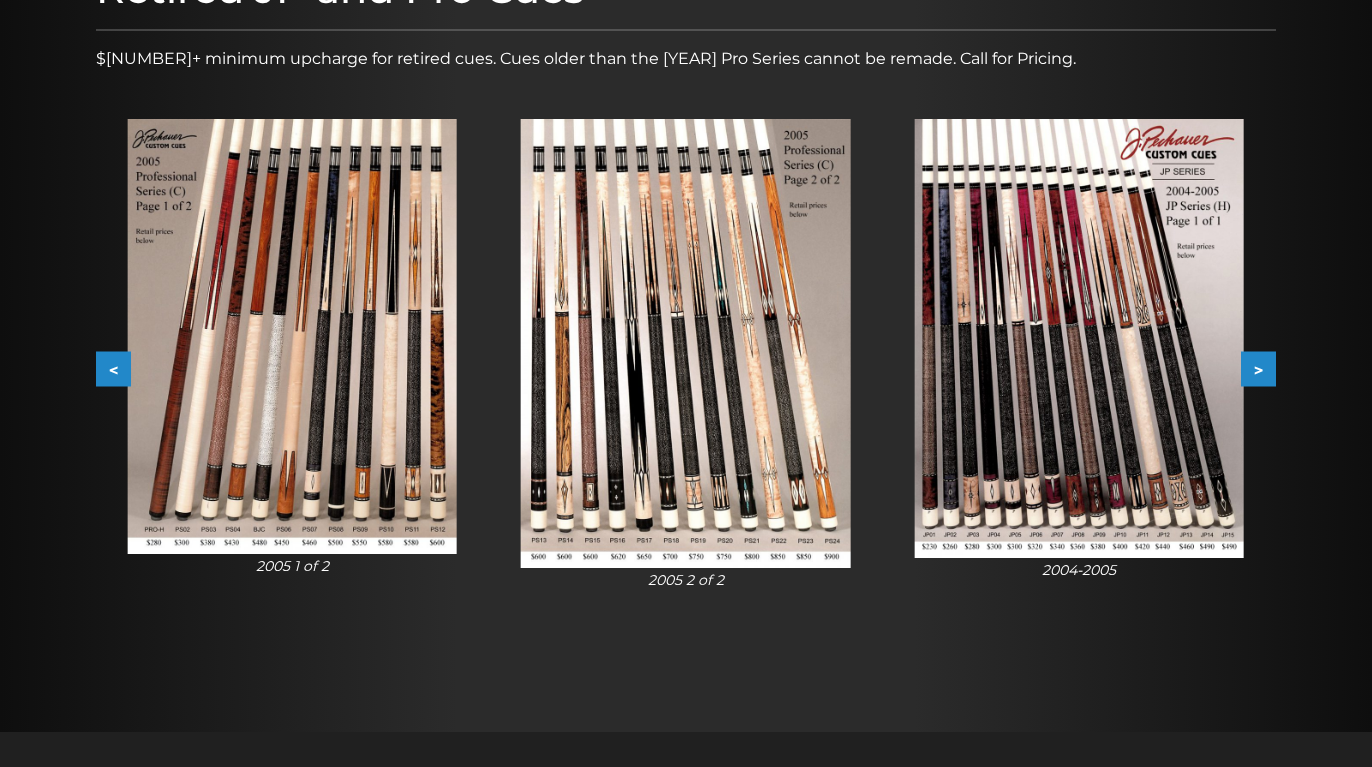 click on ">" at bounding box center (1258, 369) 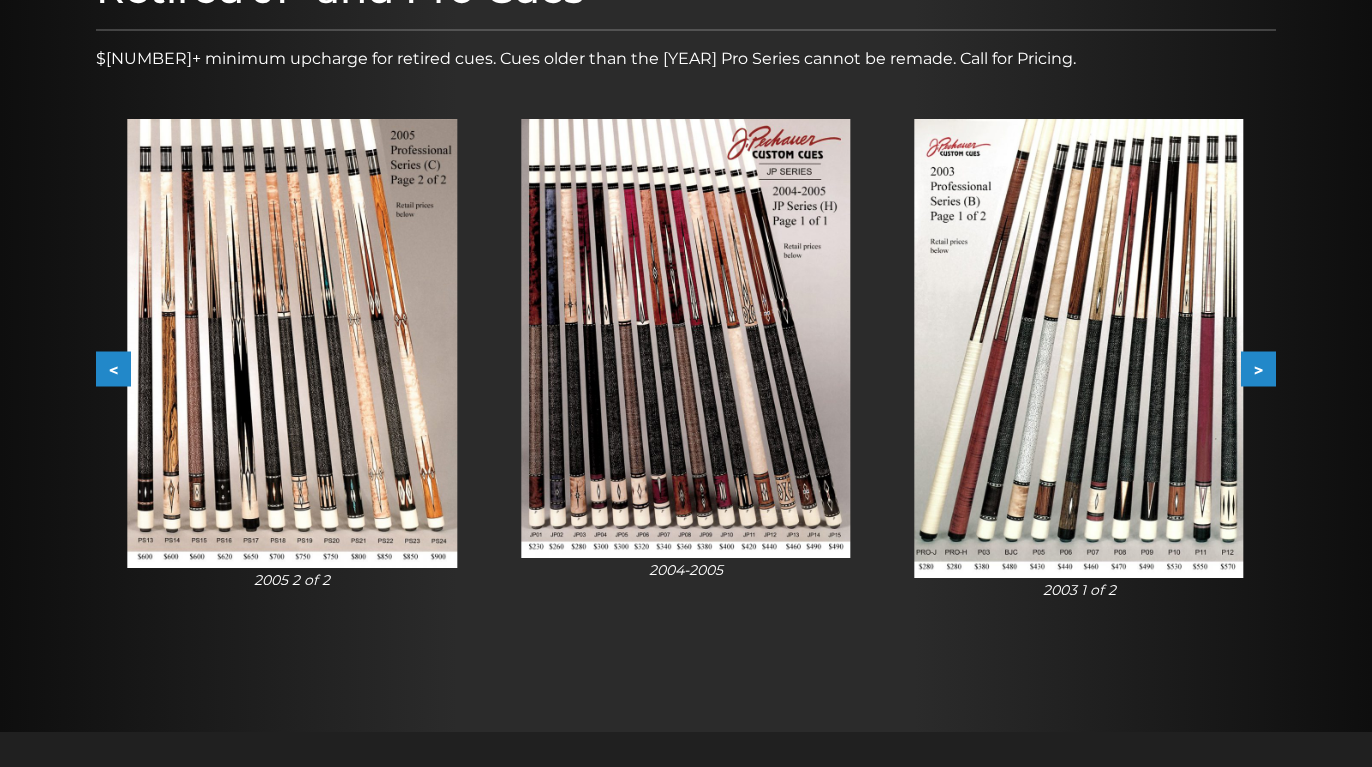 click on ">" at bounding box center [1258, 369] 